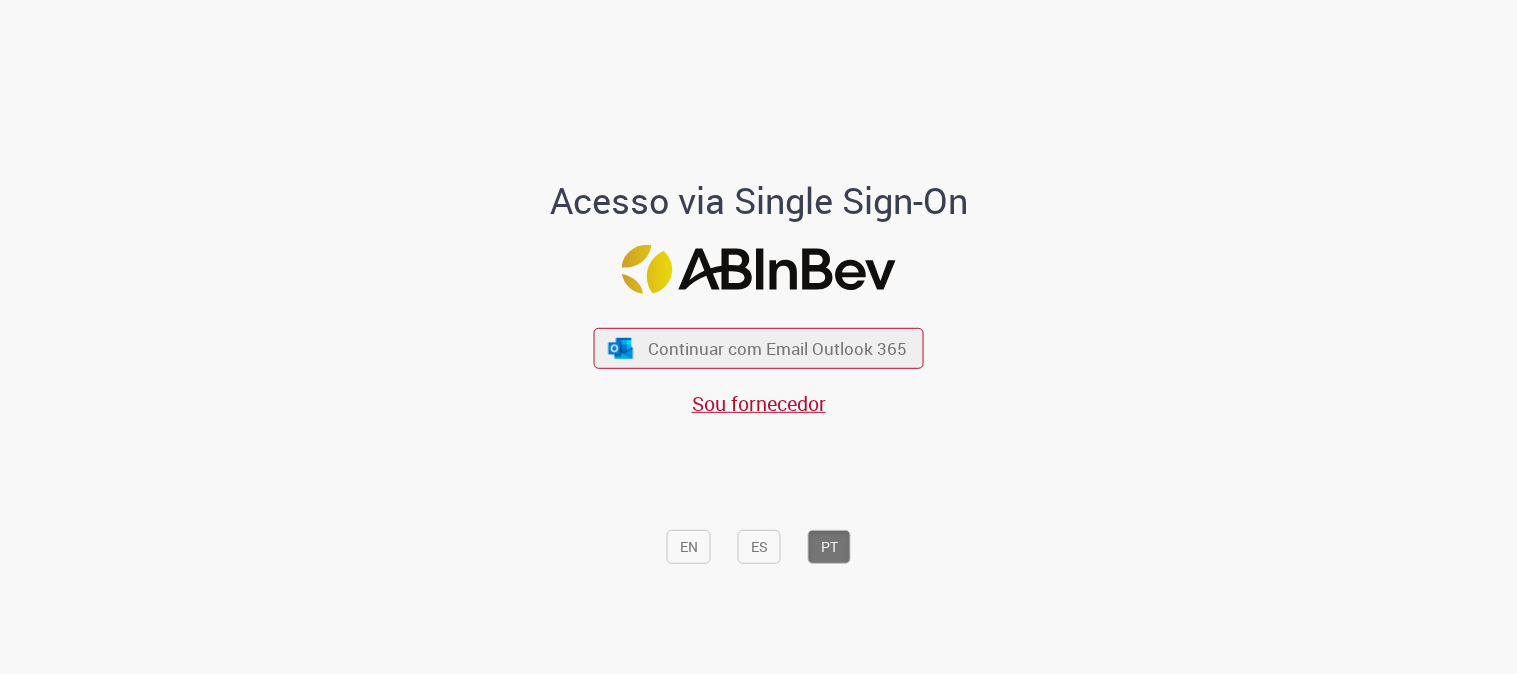 scroll, scrollTop: 0, scrollLeft: 0, axis: both 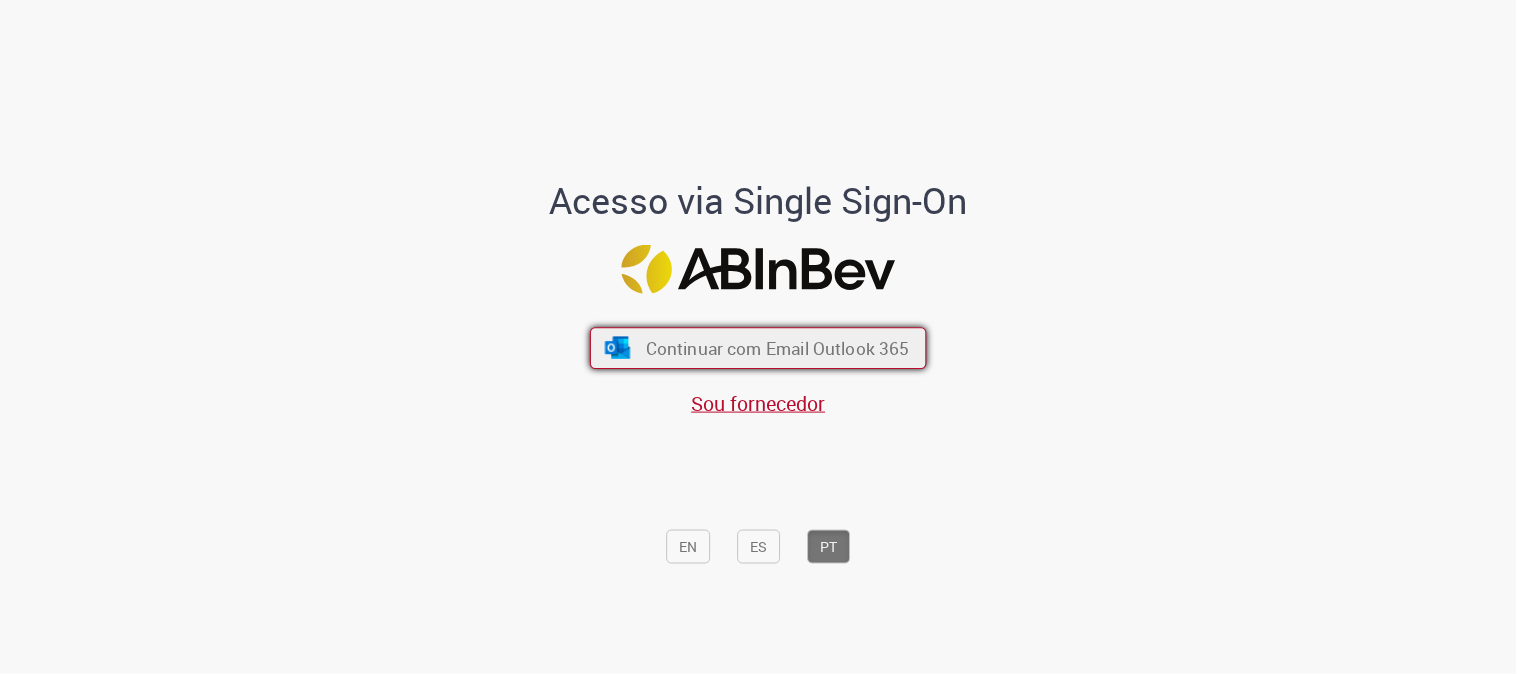 click on "Continuar com Email Outlook 365" at bounding box center (758, 348) 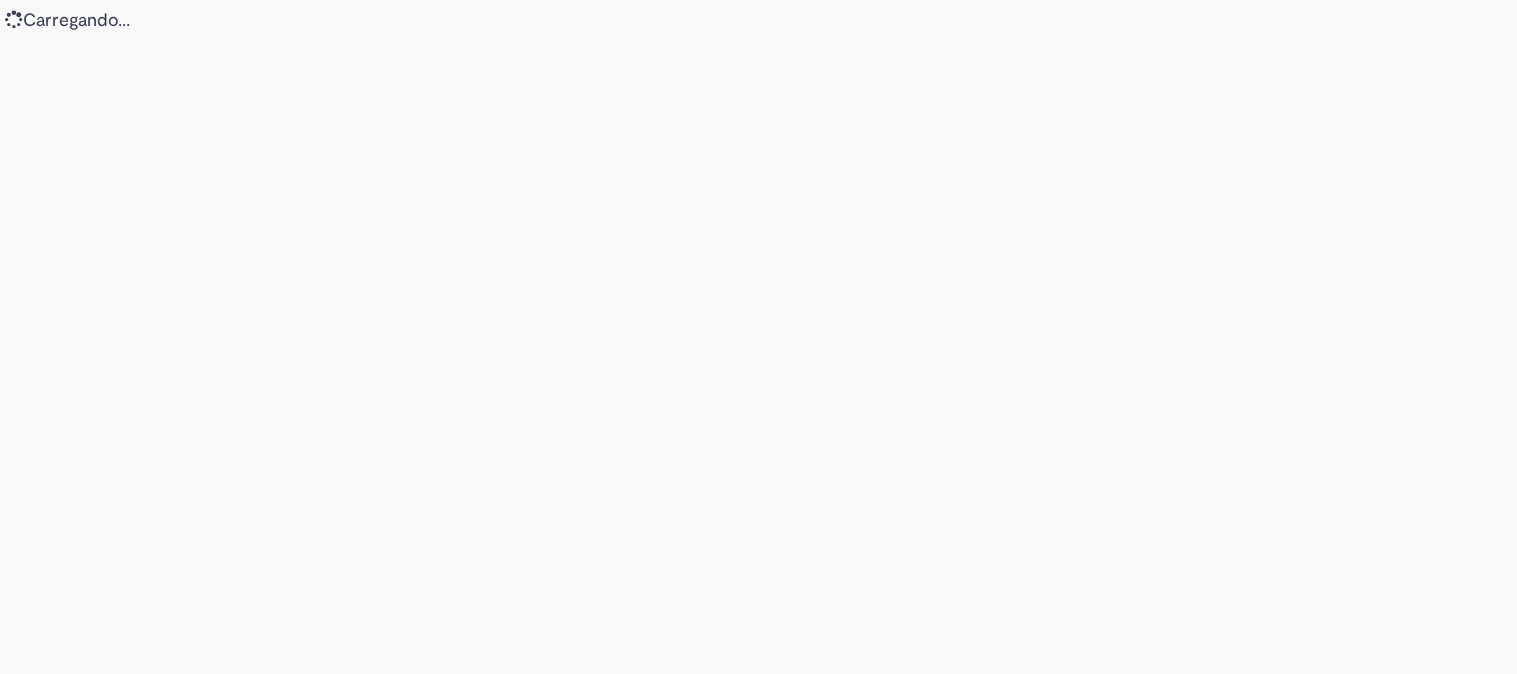 scroll, scrollTop: 0, scrollLeft: 0, axis: both 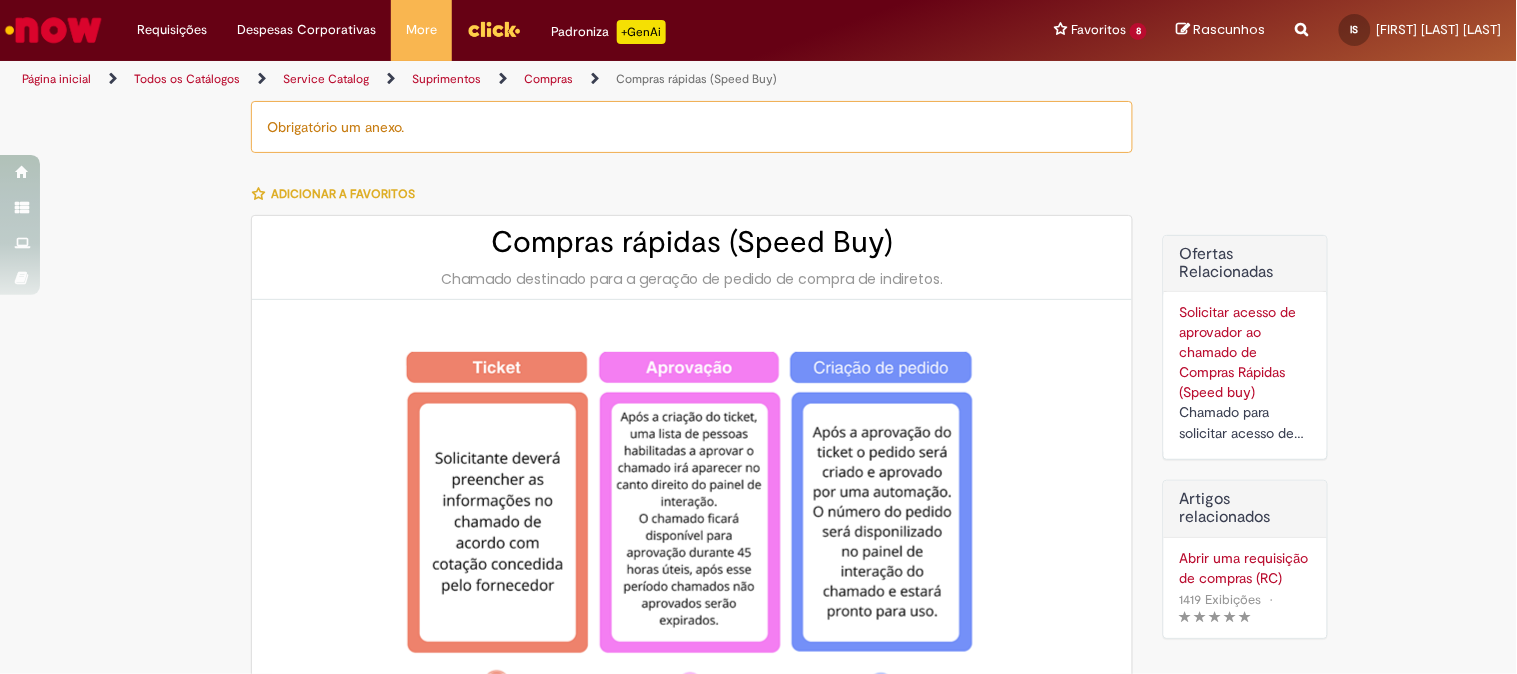 type on "********" 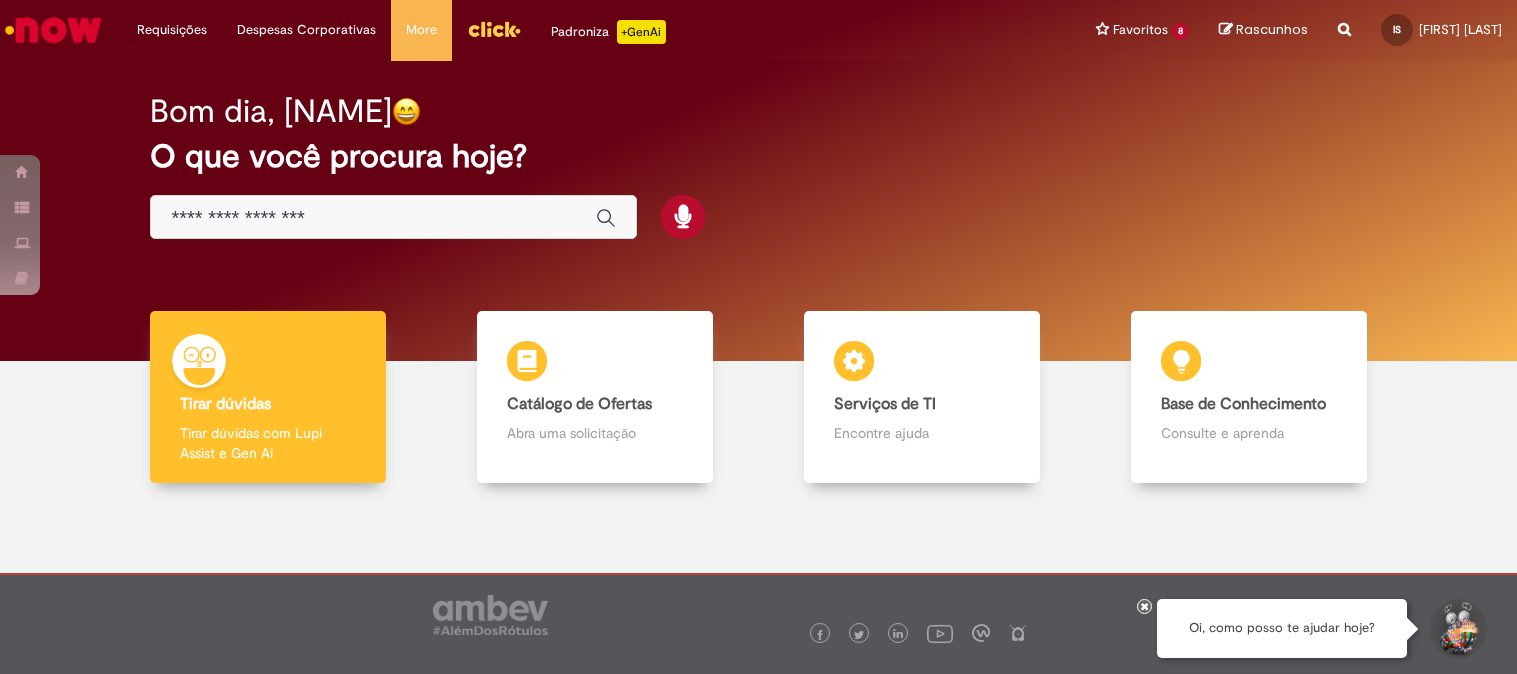 scroll, scrollTop: 0, scrollLeft: 0, axis: both 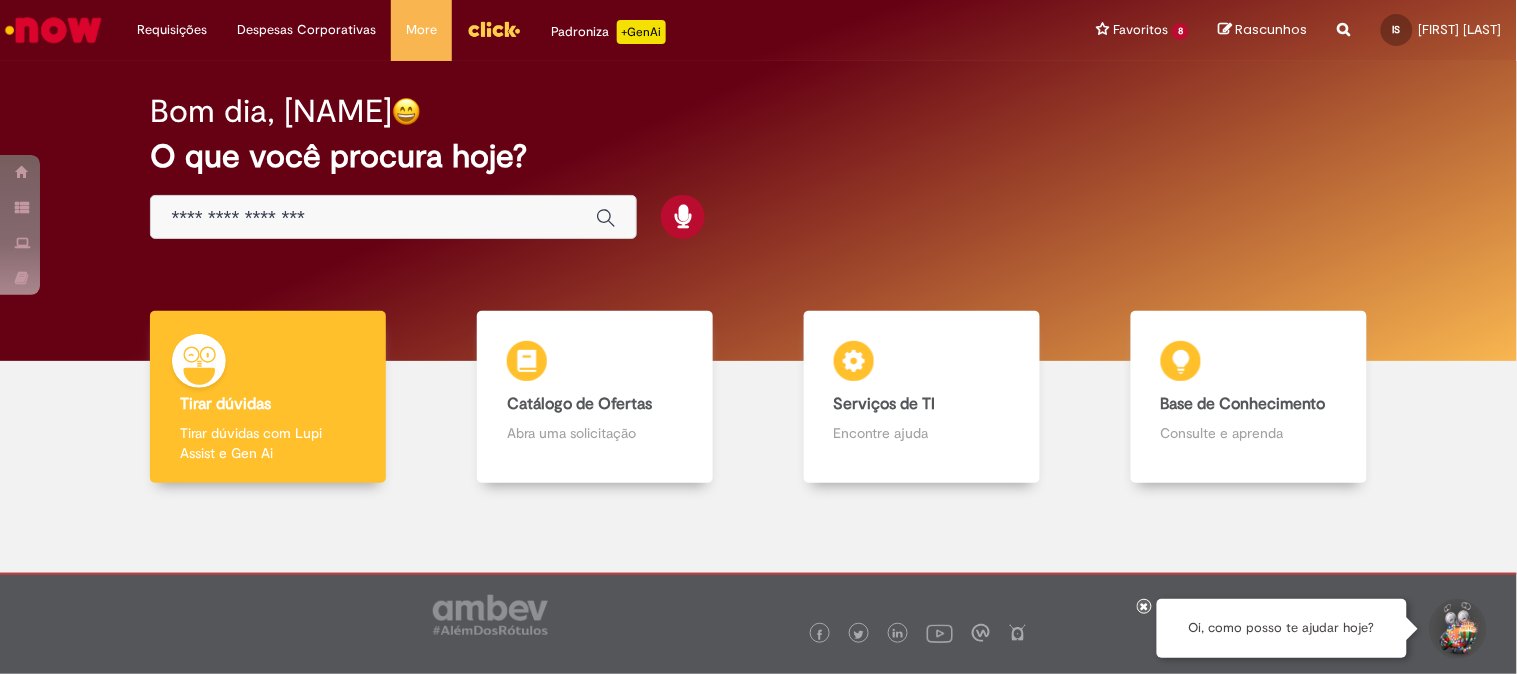 click at bounding box center (1145, 606) 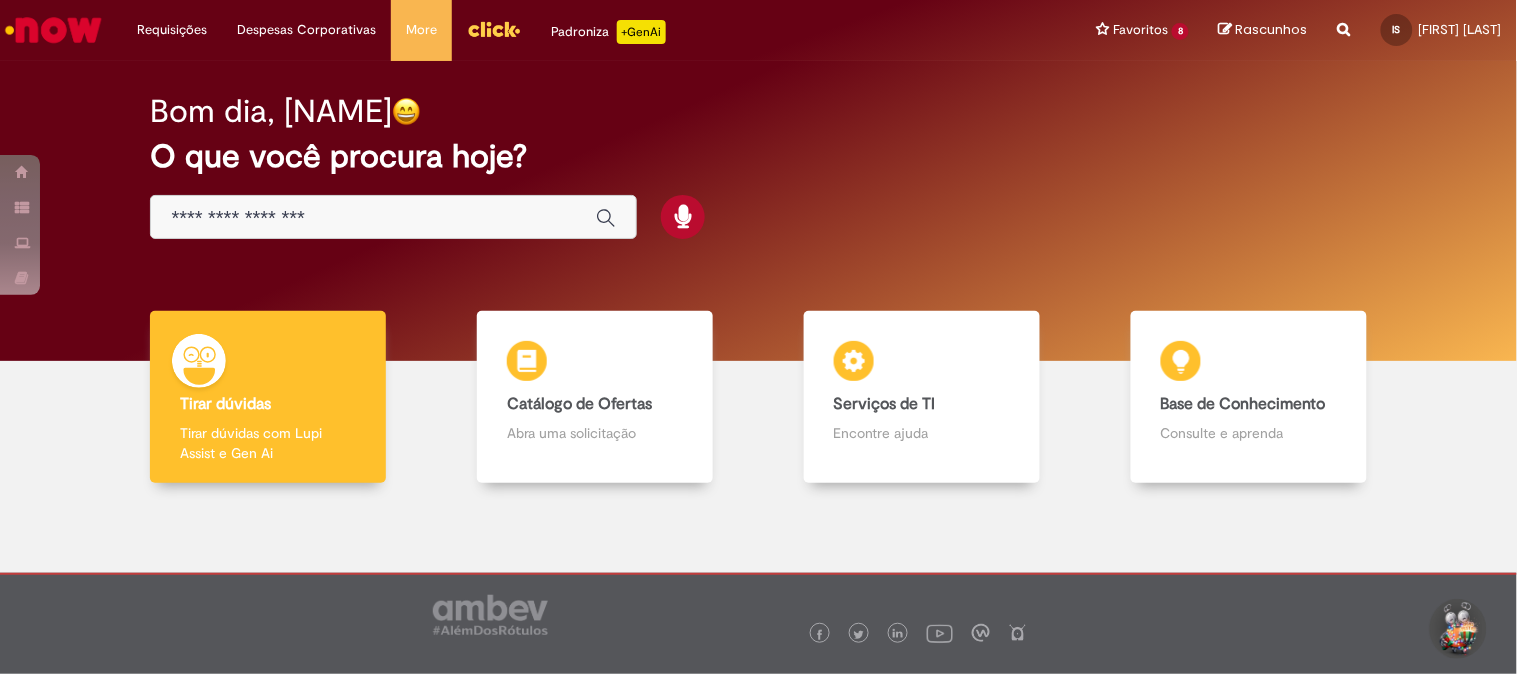 click at bounding box center [373, 218] 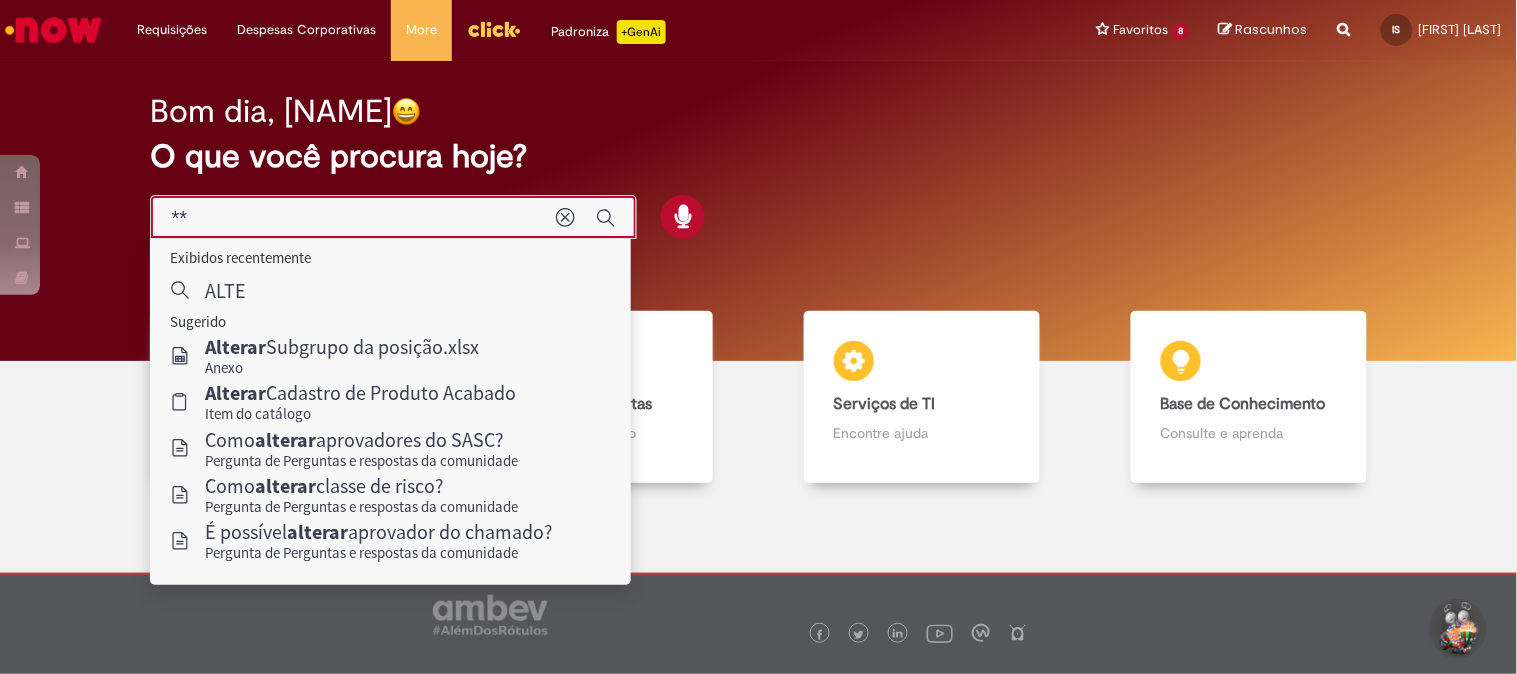type on "*" 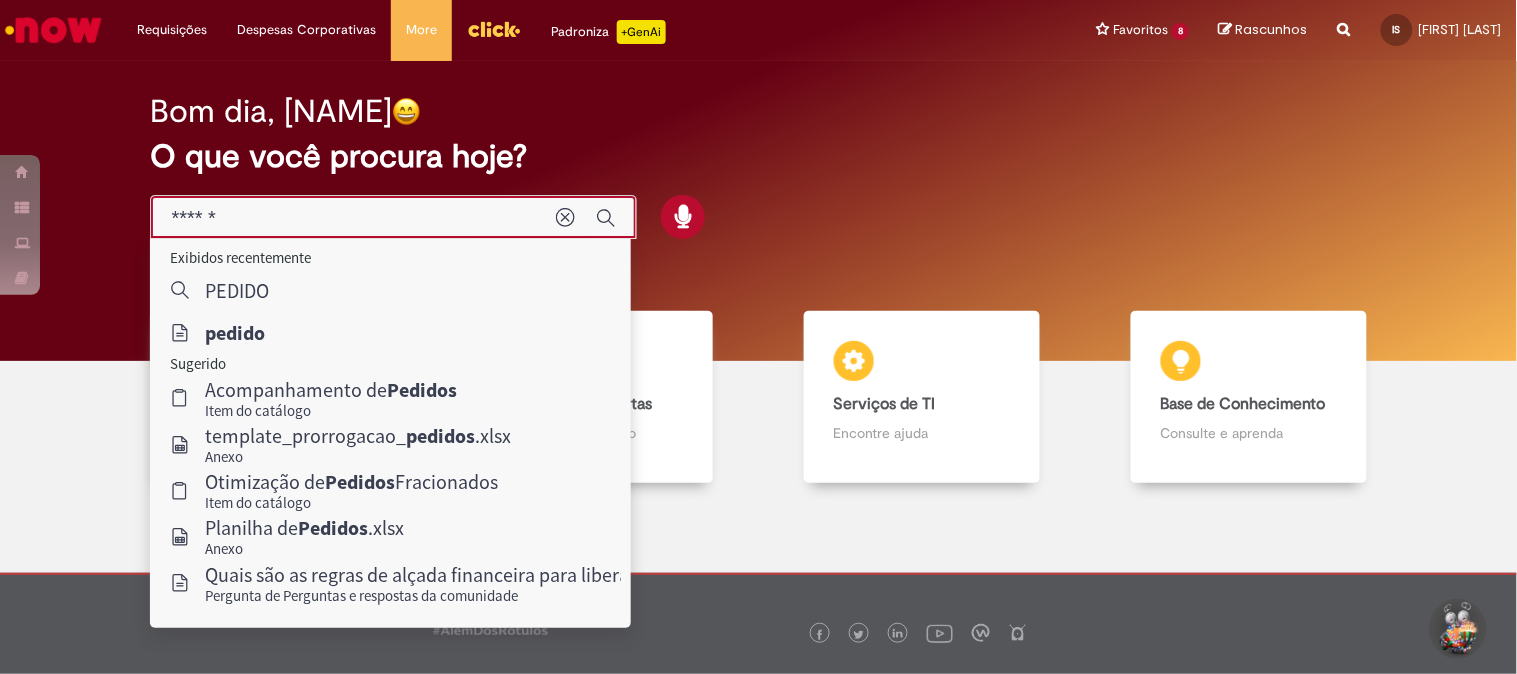 type on "******" 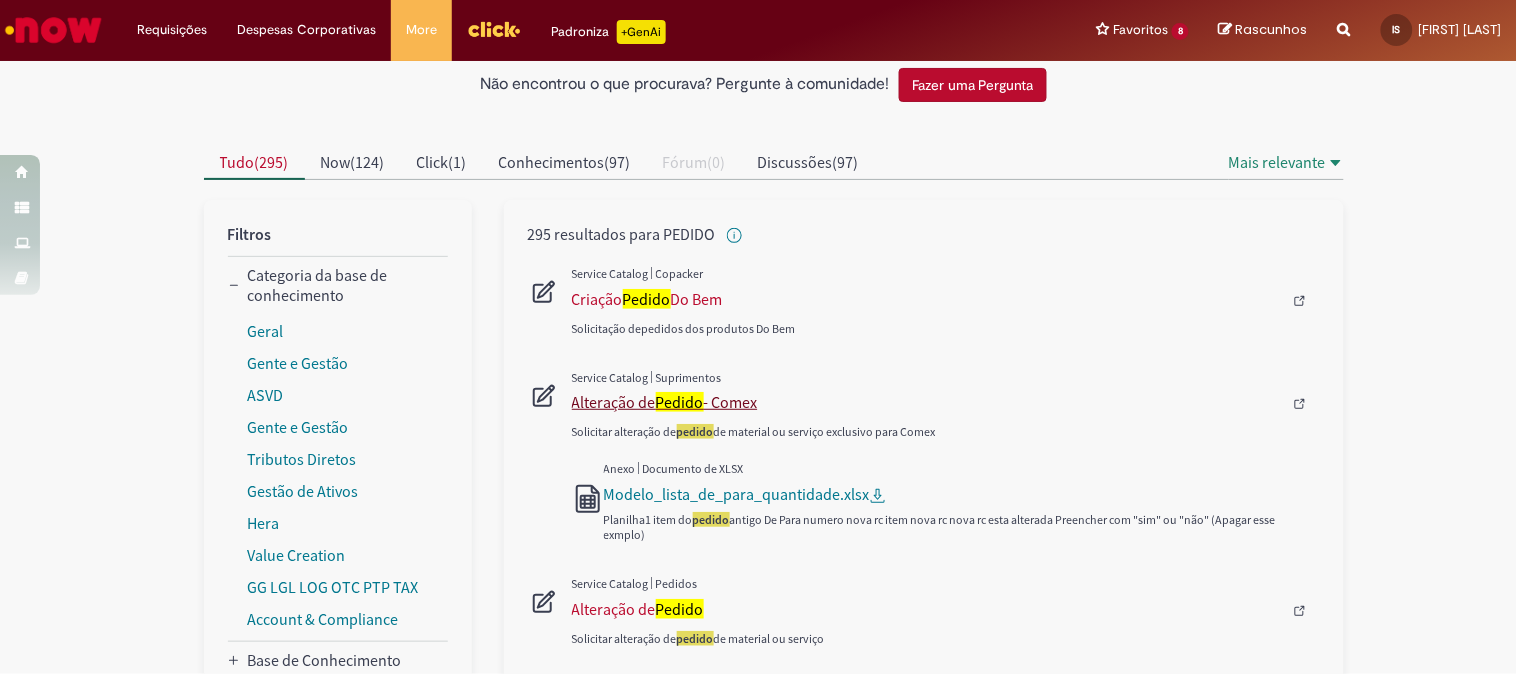 scroll, scrollTop: 0, scrollLeft: 0, axis: both 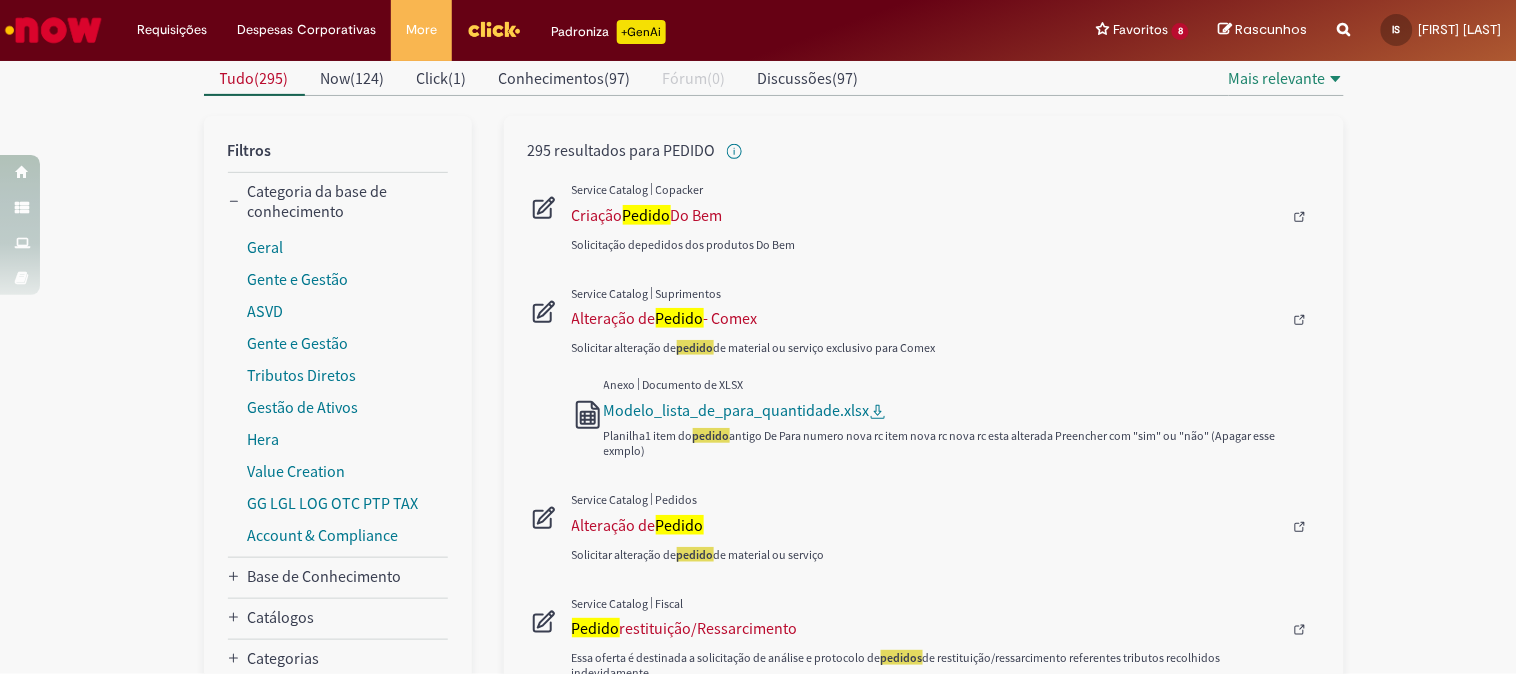 click at bounding box center [946, 527] 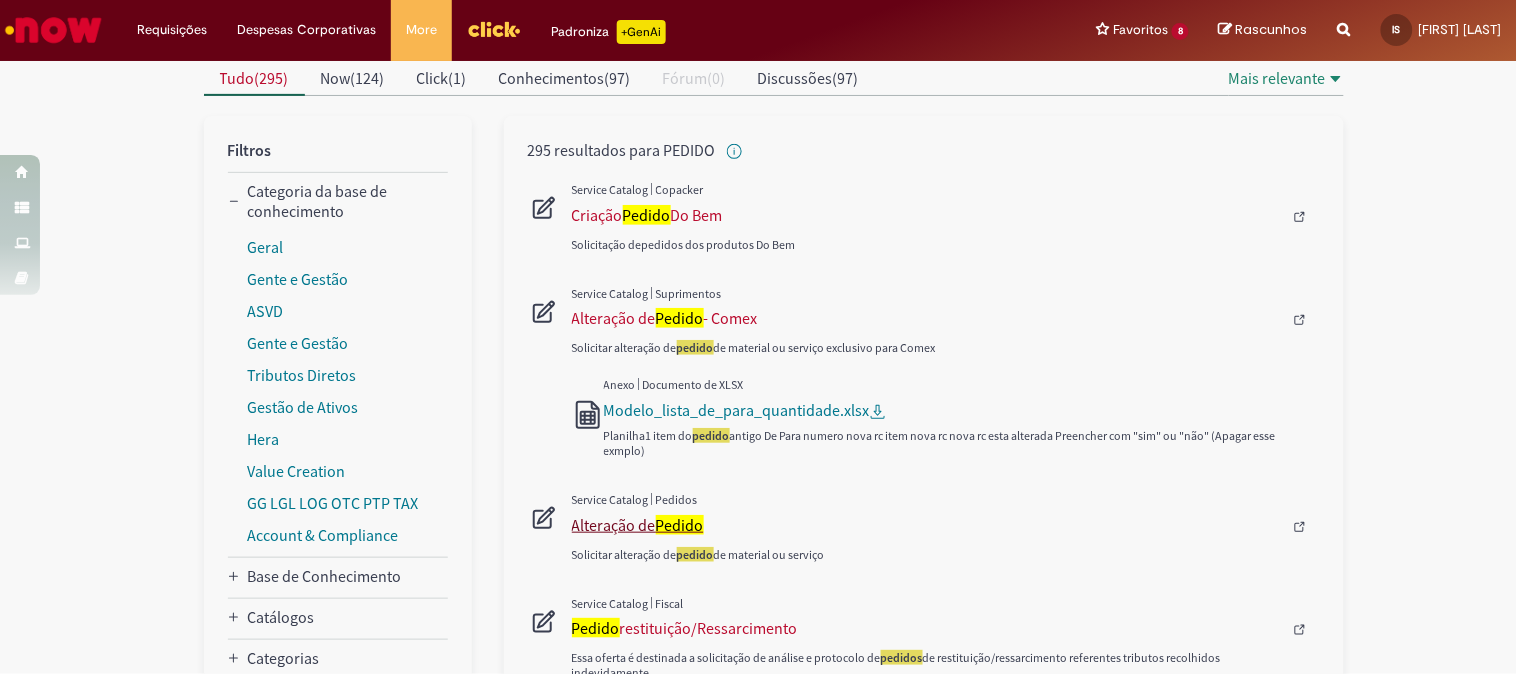 click on "Pedido" at bounding box center [680, 525] 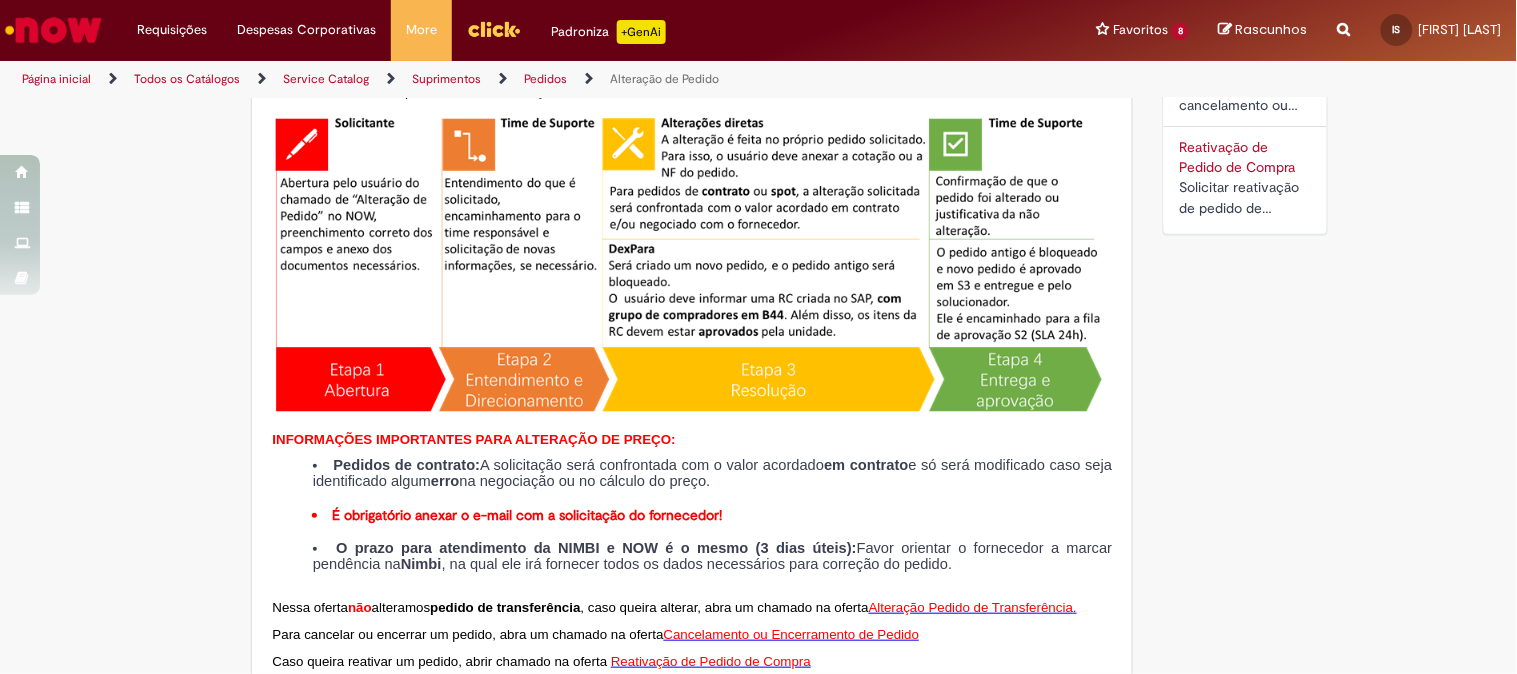 scroll, scrollTop: 0, scrollLeft: 0, axis: both 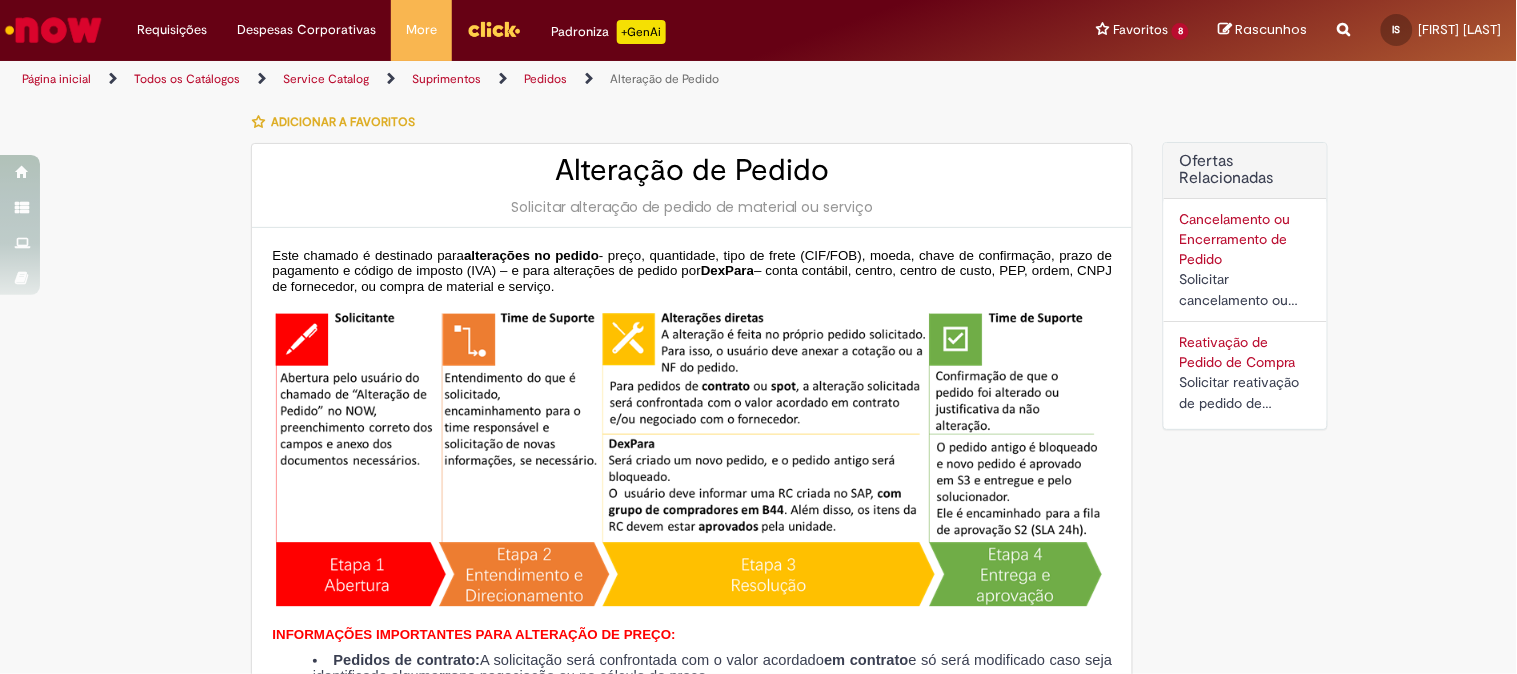 type on "********" 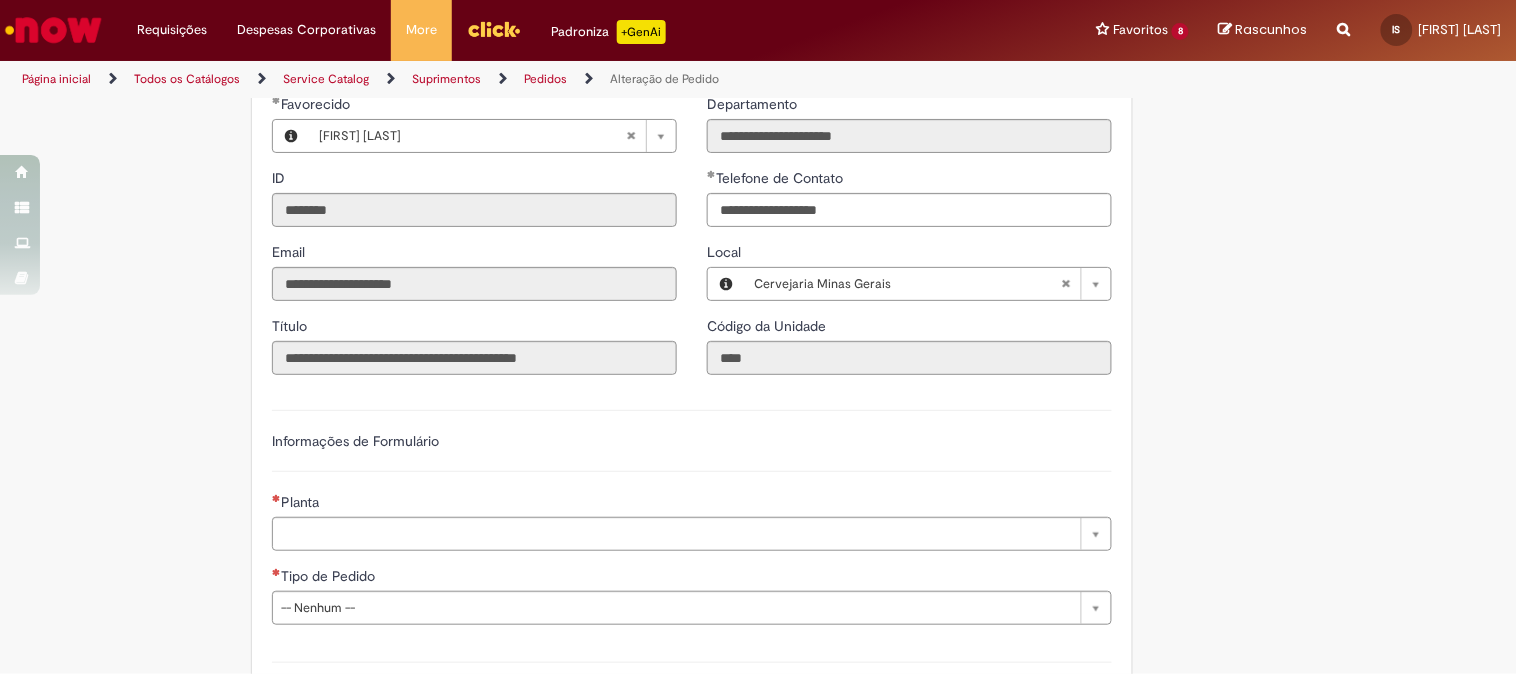 scroll, scrollTop: 937, scrollLeft: 0, axis: vertical 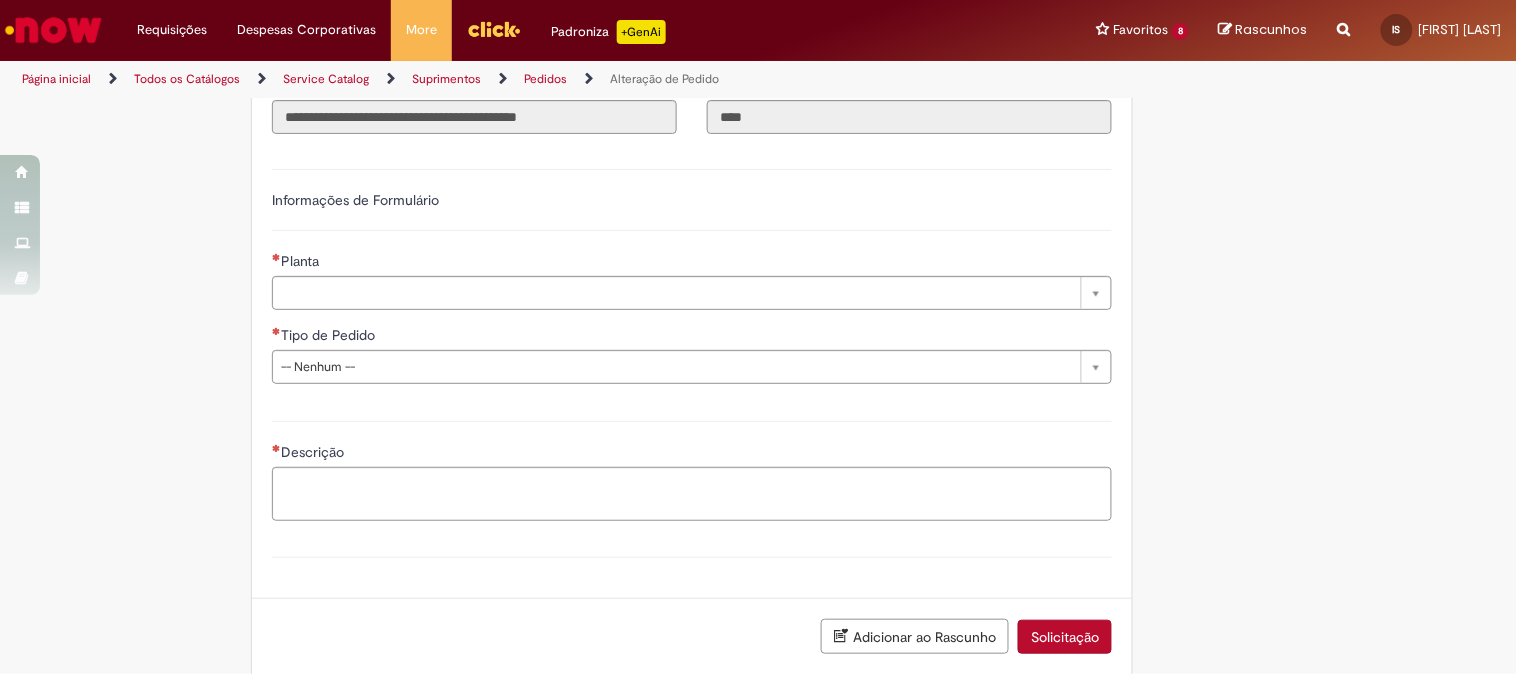 click on "**********" at bounding box center [692, 274] 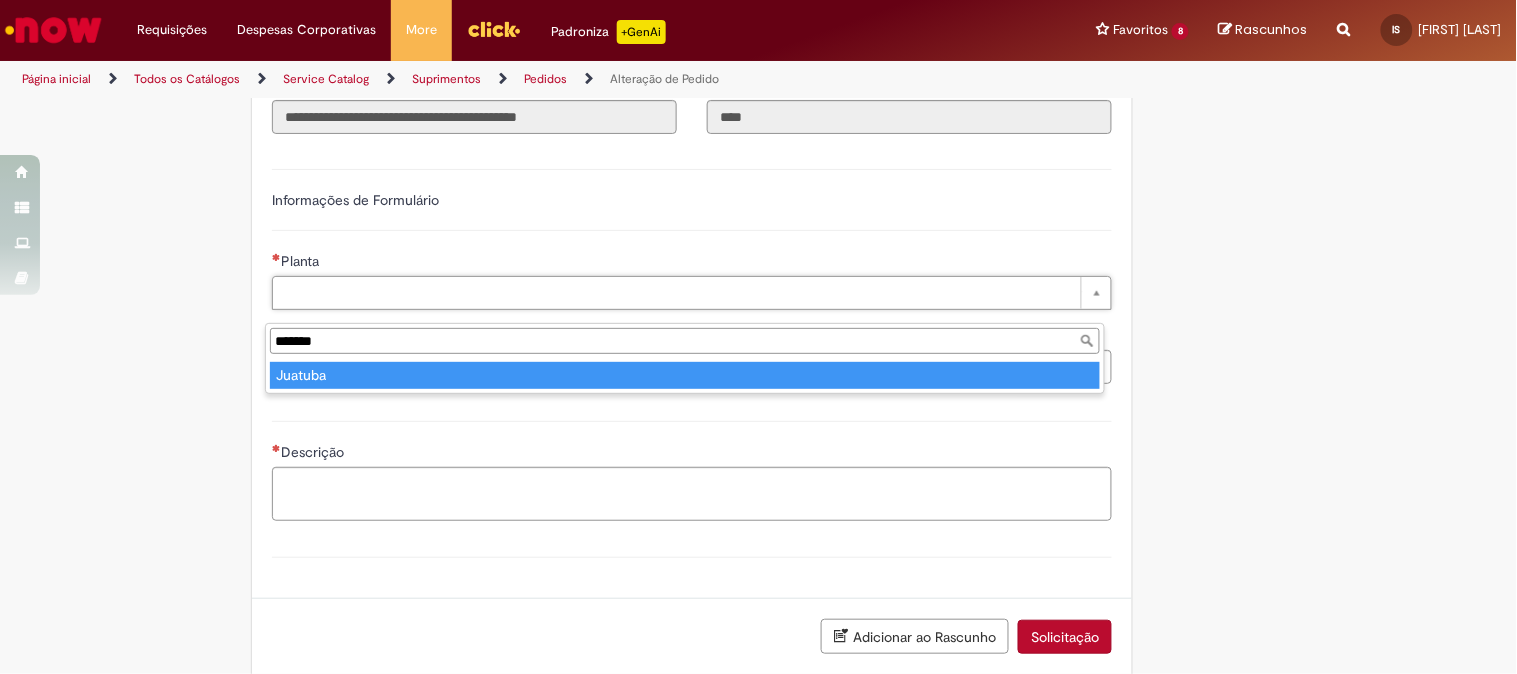 type on "*******" 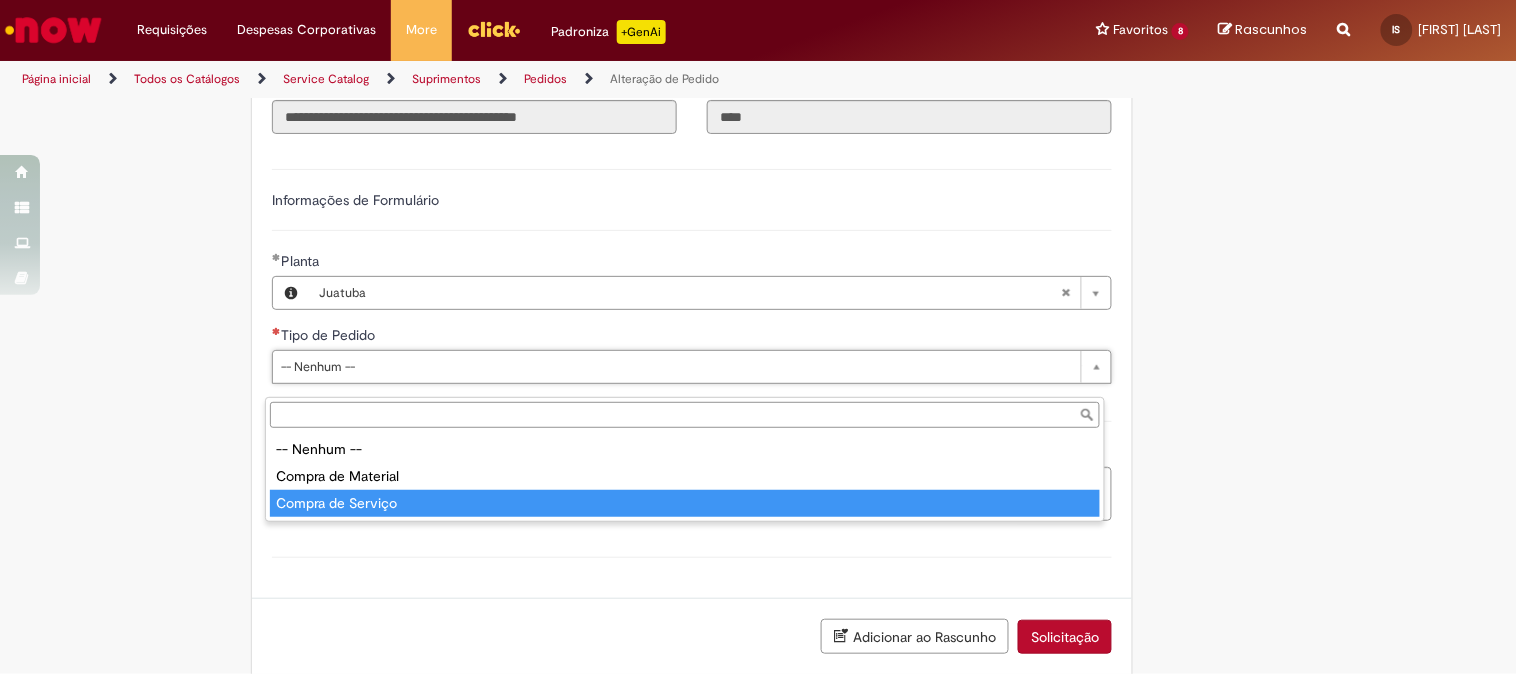 type on "**********" 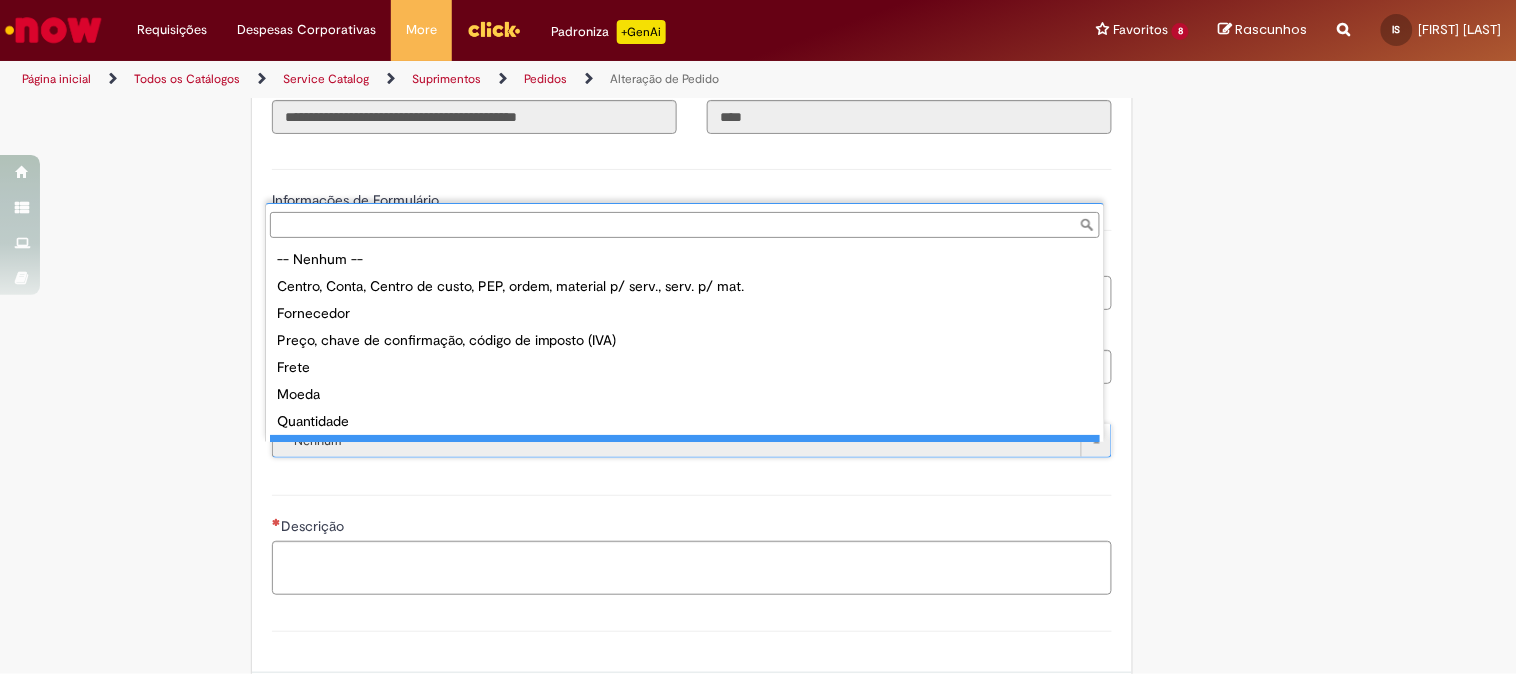 scroll, scrollTop: 15, scrollLeft: 0, axis: vertical 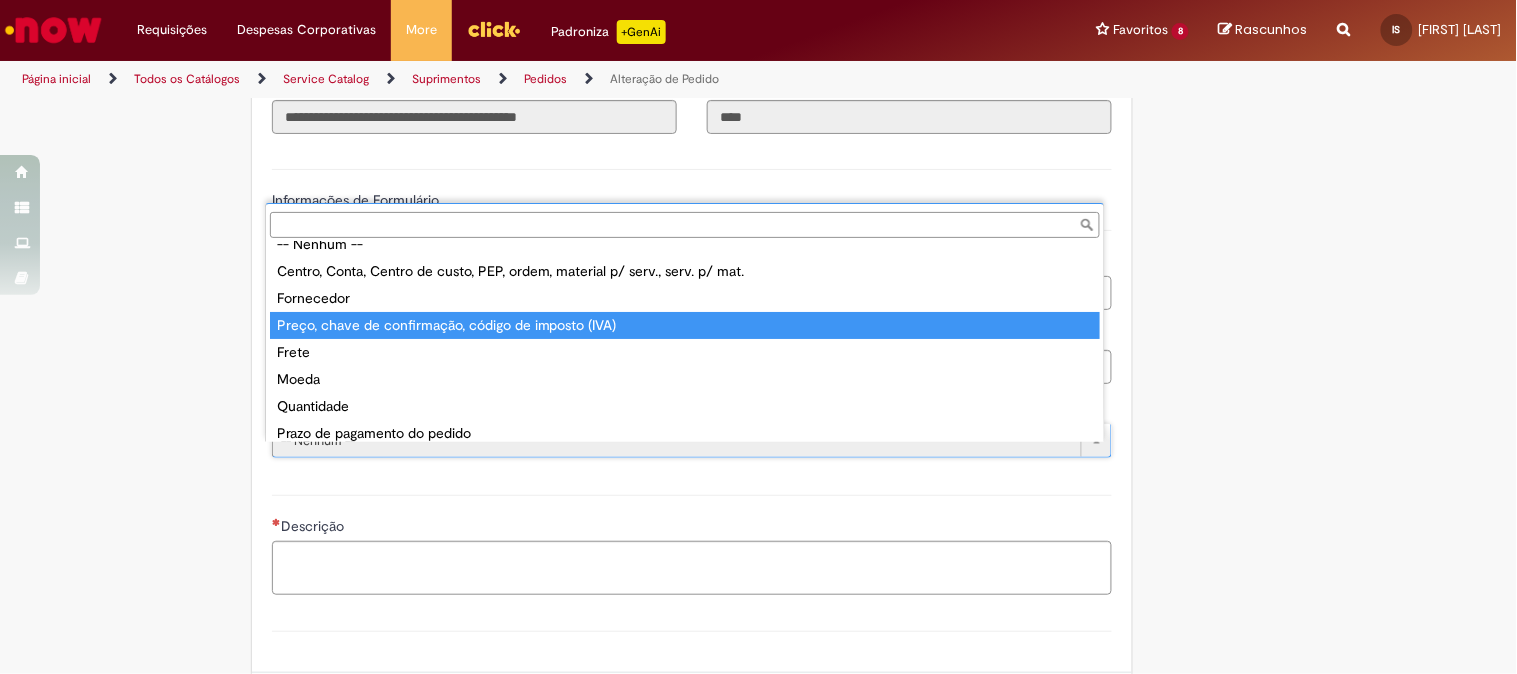 type on "**********" 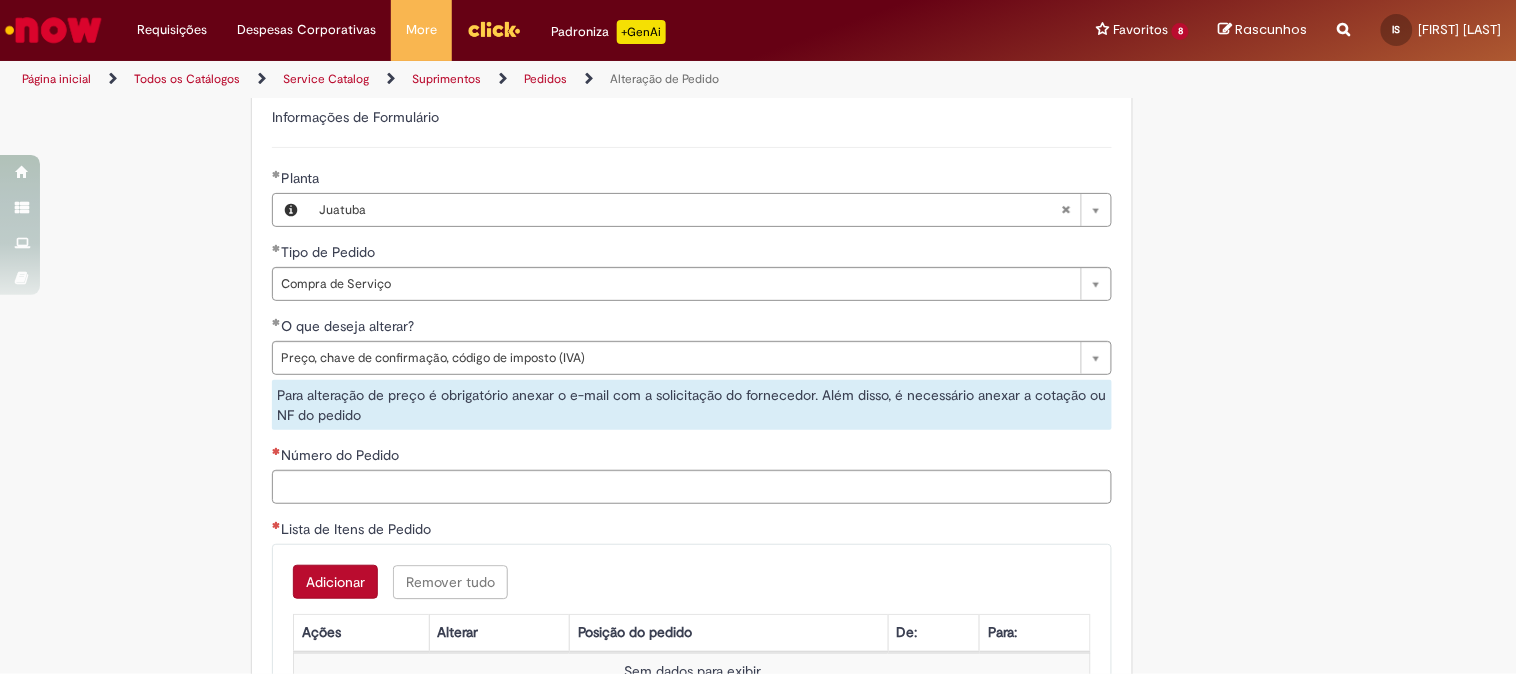 scroll, scrollTop: 1222, scrollLeft: 0, axis: vertical 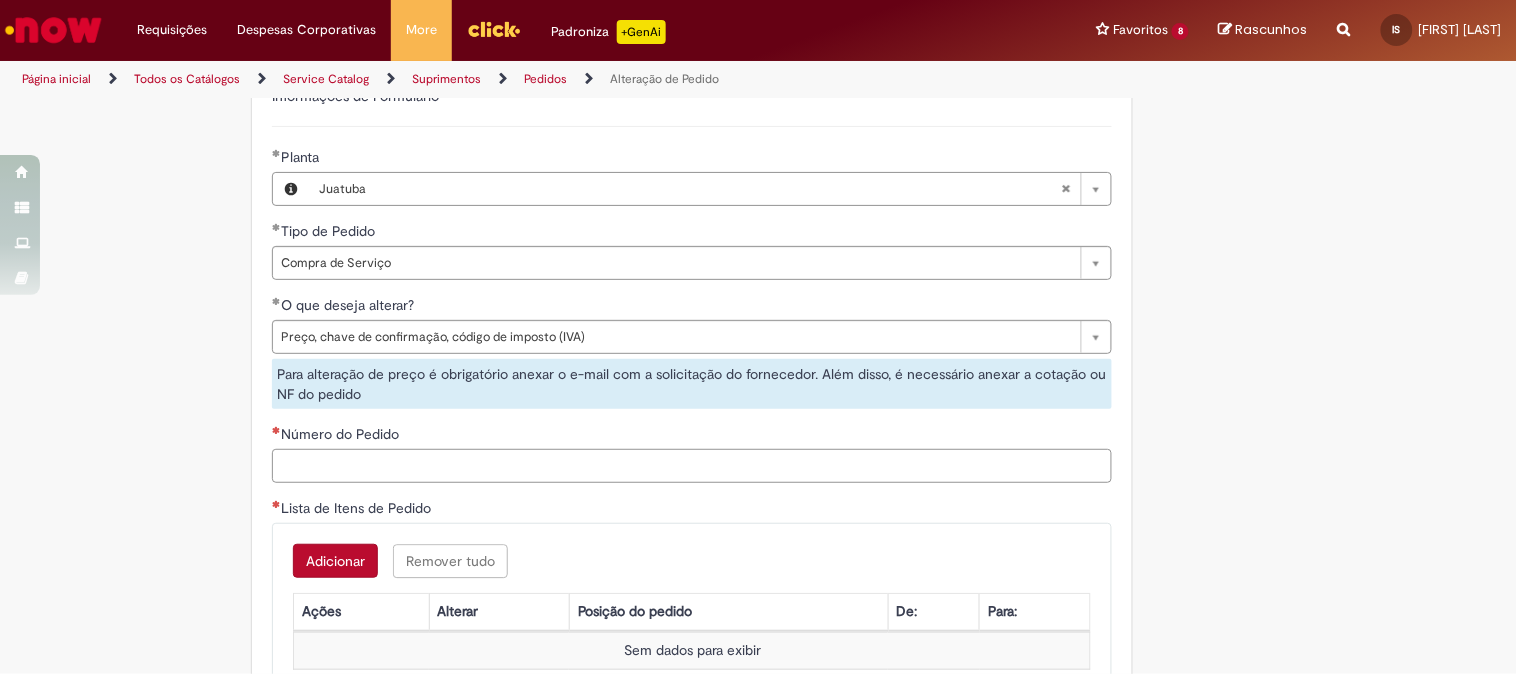 click on "Número do Pedido" at bounding box center [692, 466] 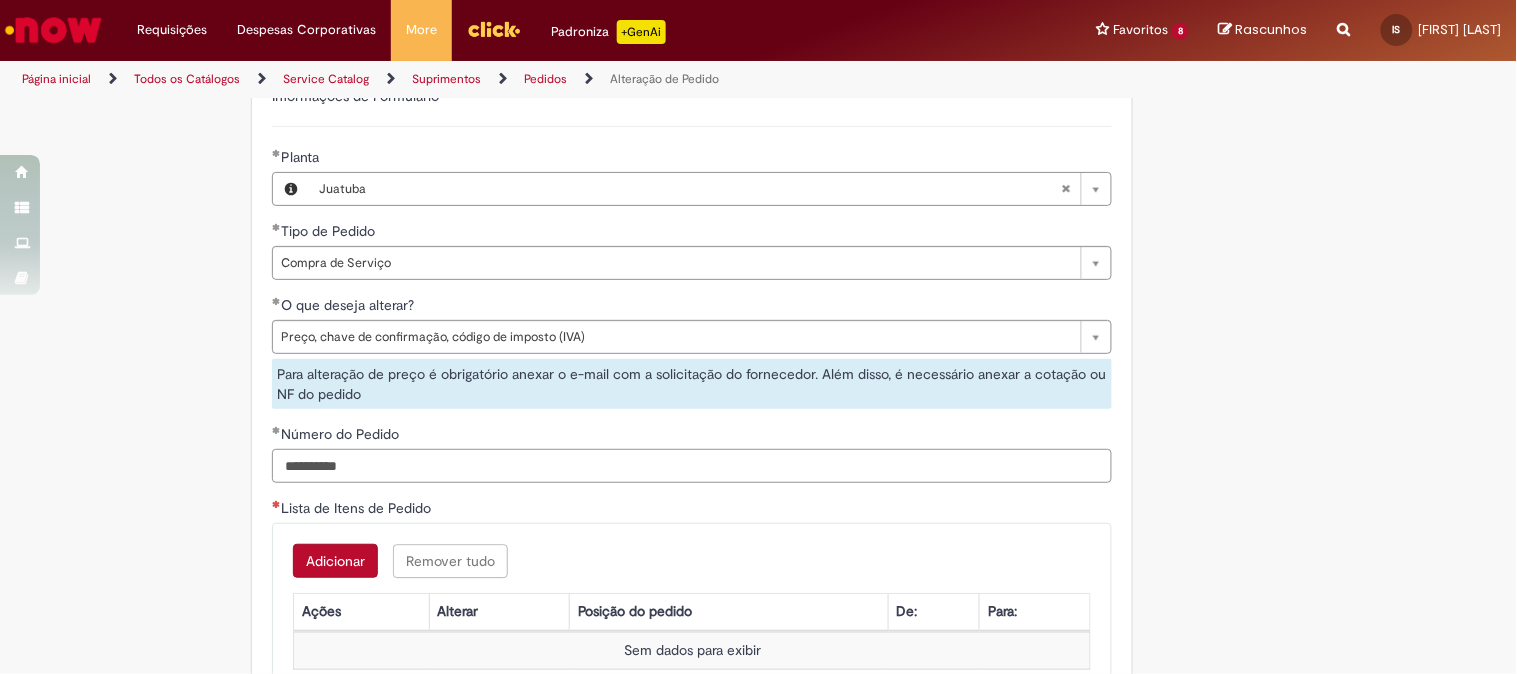 type on "**********" 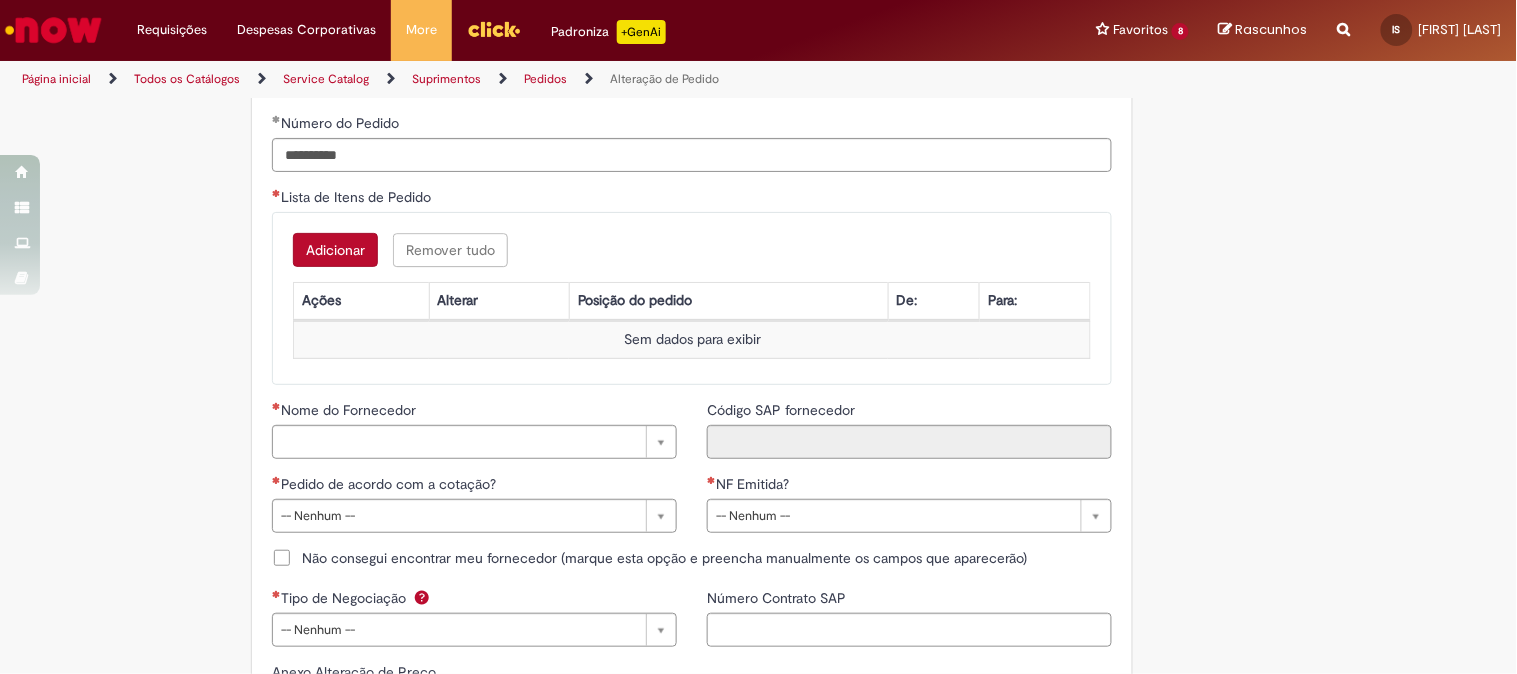 scroll, scrollTop: 1512, scrollLeft: 0, axis: vertical 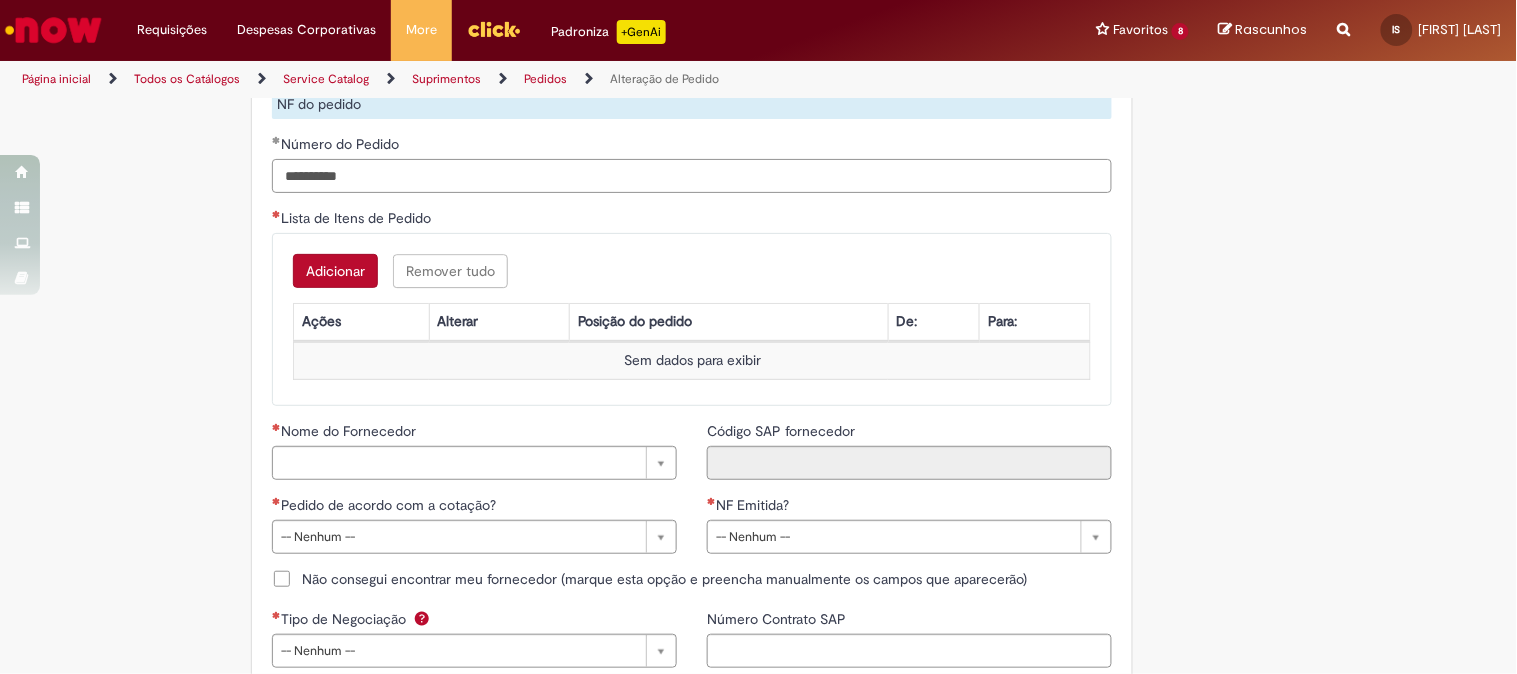 click on "**********" at bounding box center [692, 176] 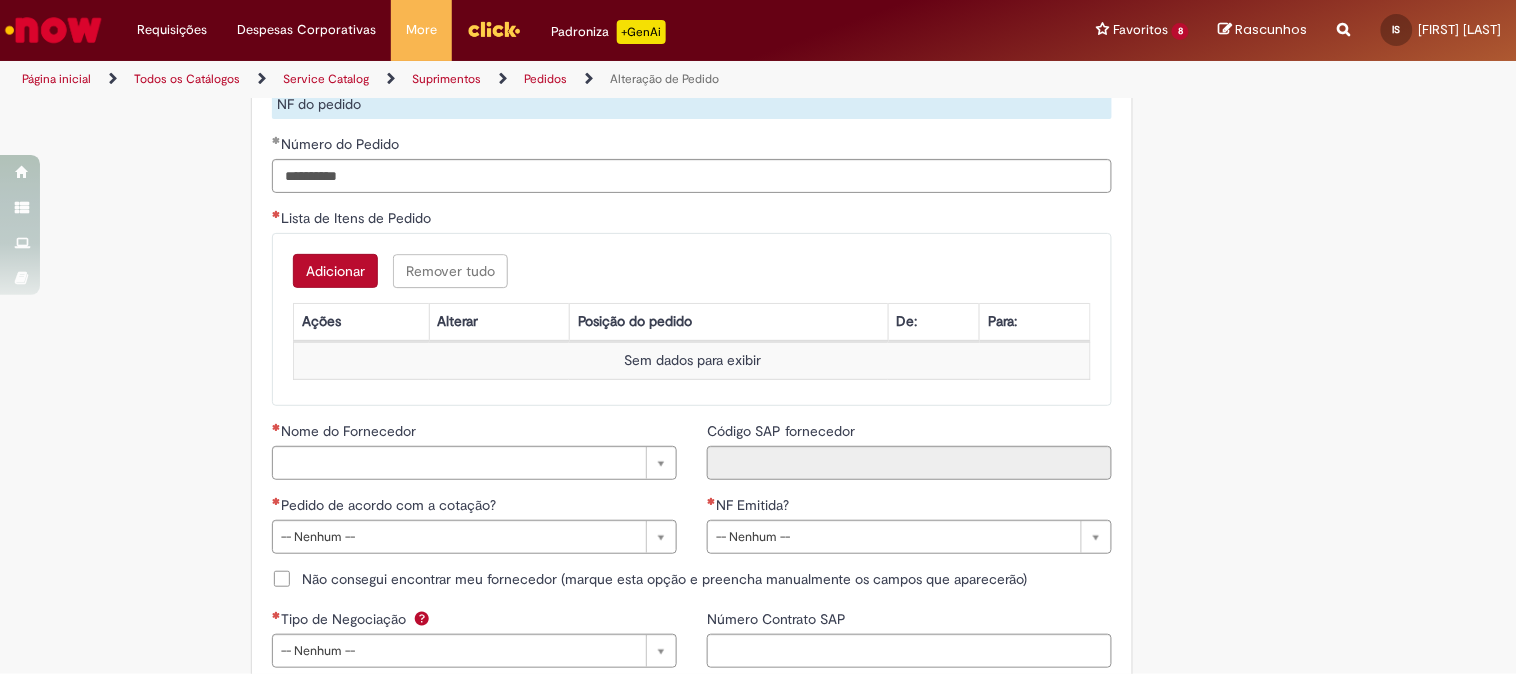 click on "Este chamado é destinado para  alterações no pedido  - preço, quantidade, tipo de frete (CIF/FOB), moeda, prazo de pagamento e código de imposto (IVA) – e para alterações de pedido por  DexPara  – conta contábil, centro, centro de custo, PEP, ordem, CNPJ de fornecedor, ou compra de material e serviço.
INFORMAÇÕES IMPORTANTES PARA ALTERAÇÃO DE PREÇO:
Pedidos de contrato:  A solicitação será confrontada com o valor acordado  em contrato  e só será modificado caso seja identificado algum  erro  na negociação ou no cálculo do preço.
É obrigatório anexar o e-mail com a solicitação do fornecedor!
O prazo para atendimento da NIMBI e NOW é o mesmo (3 dias úteis):  Favor orientar o fornecedor a marcar pendência na" at bounding box center [759, -131] 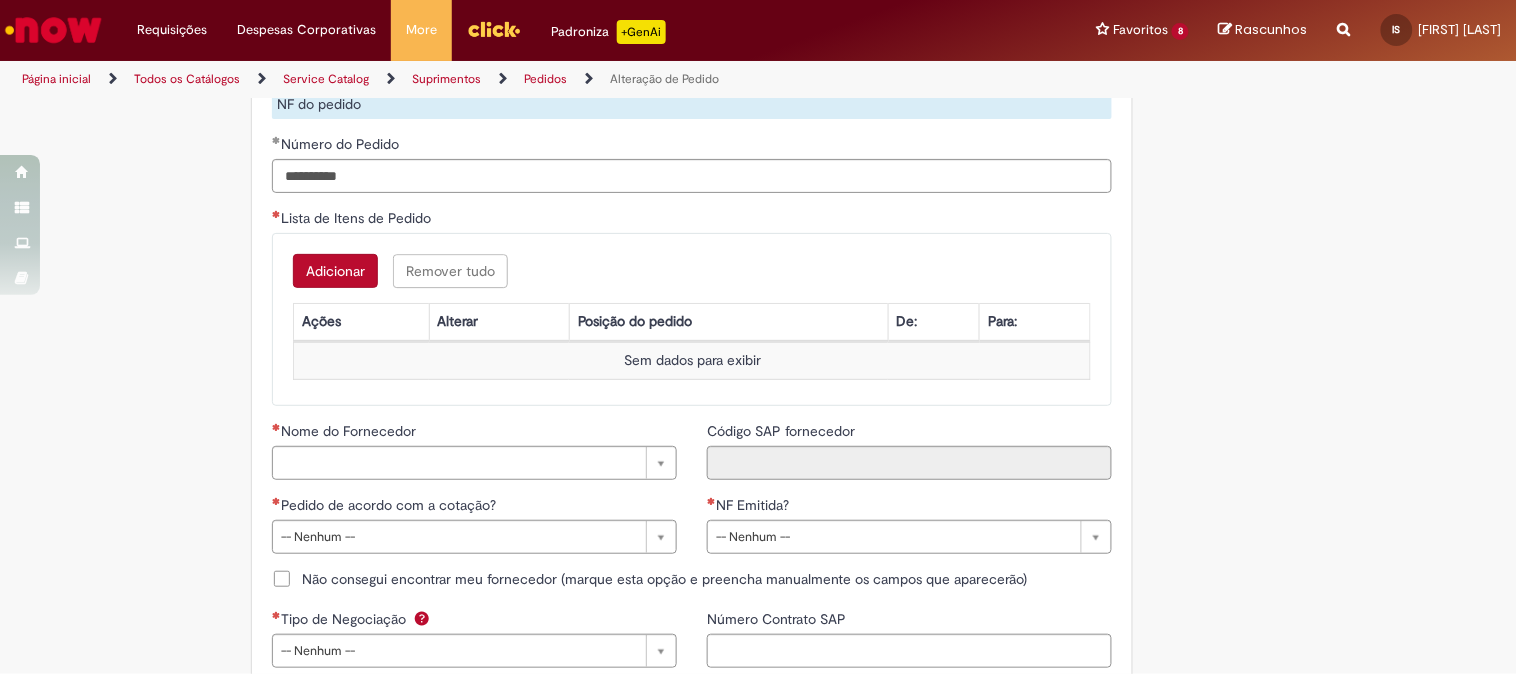 click on "Adicionar" at bounding box center [335, 271] 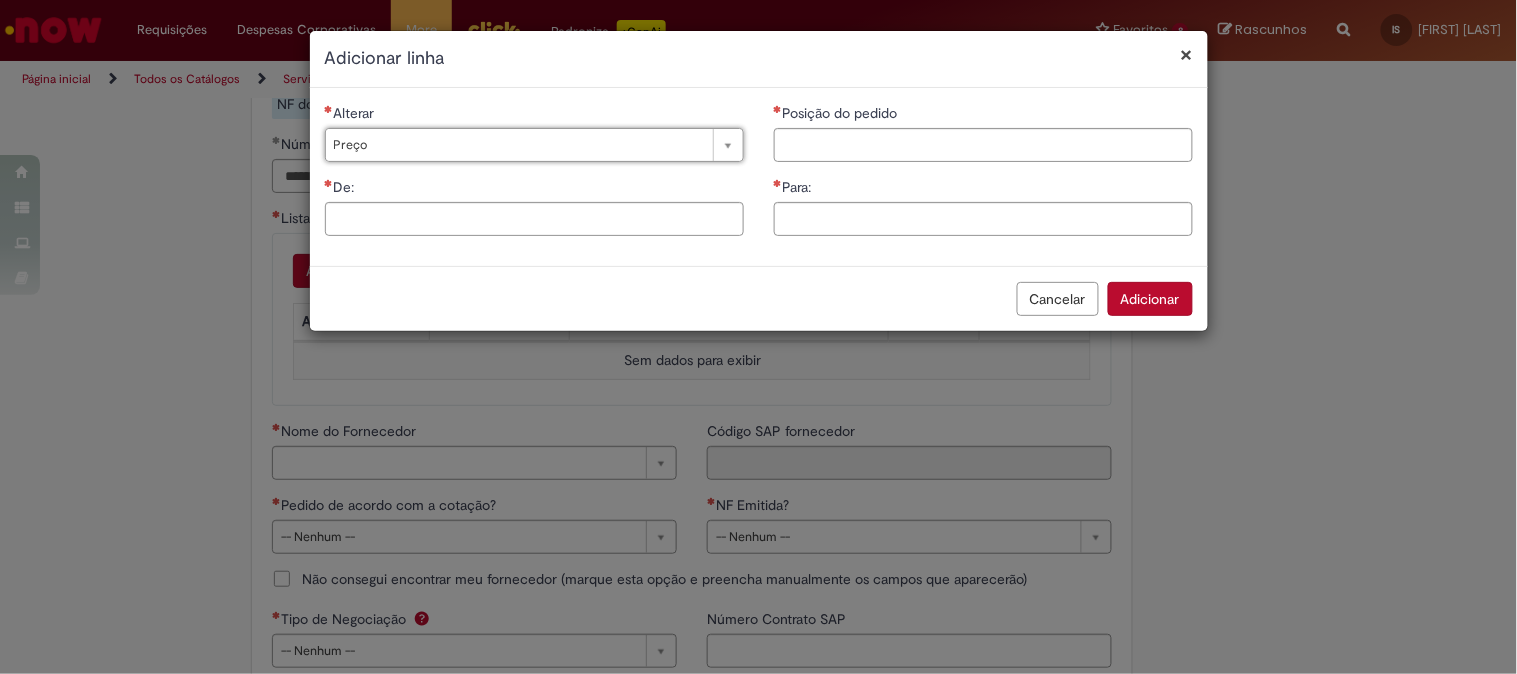 type on "*****" 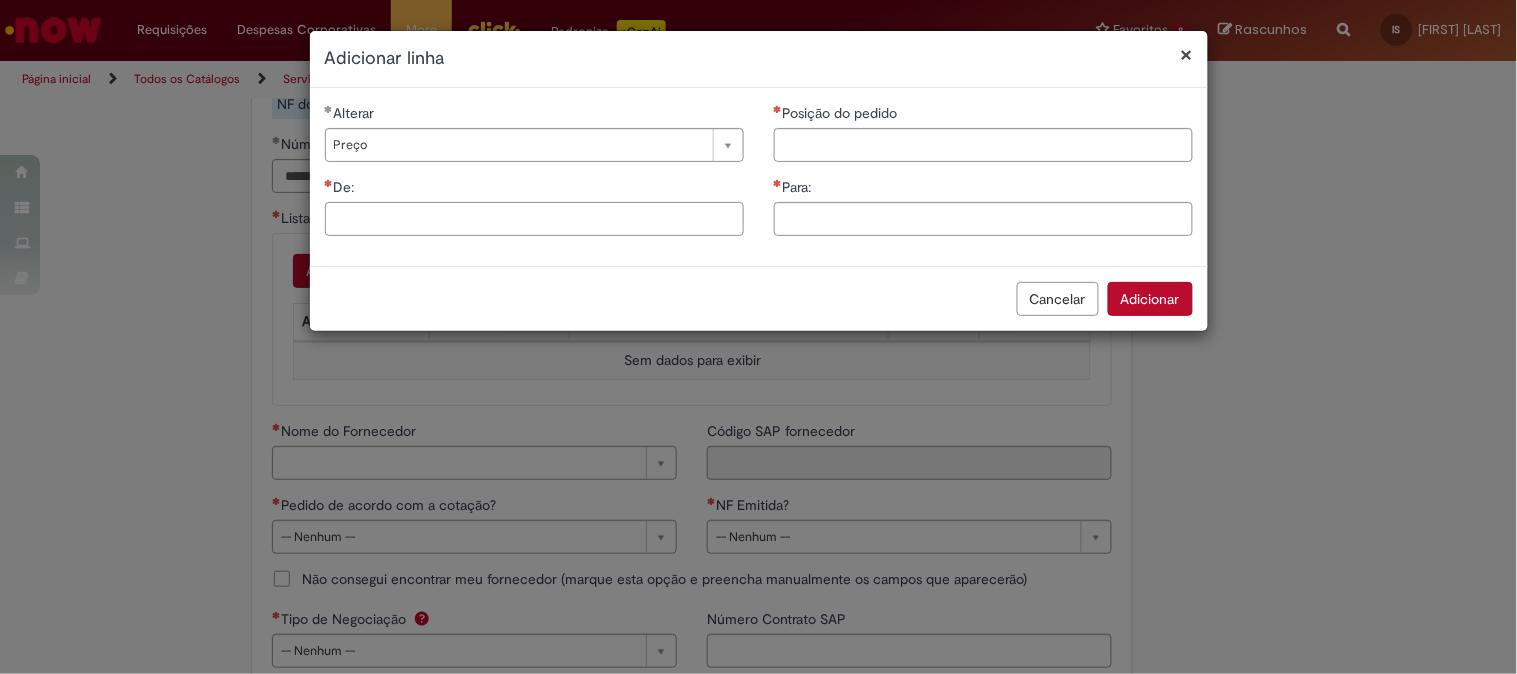 click on "**********" at bounding box center (534, 177) 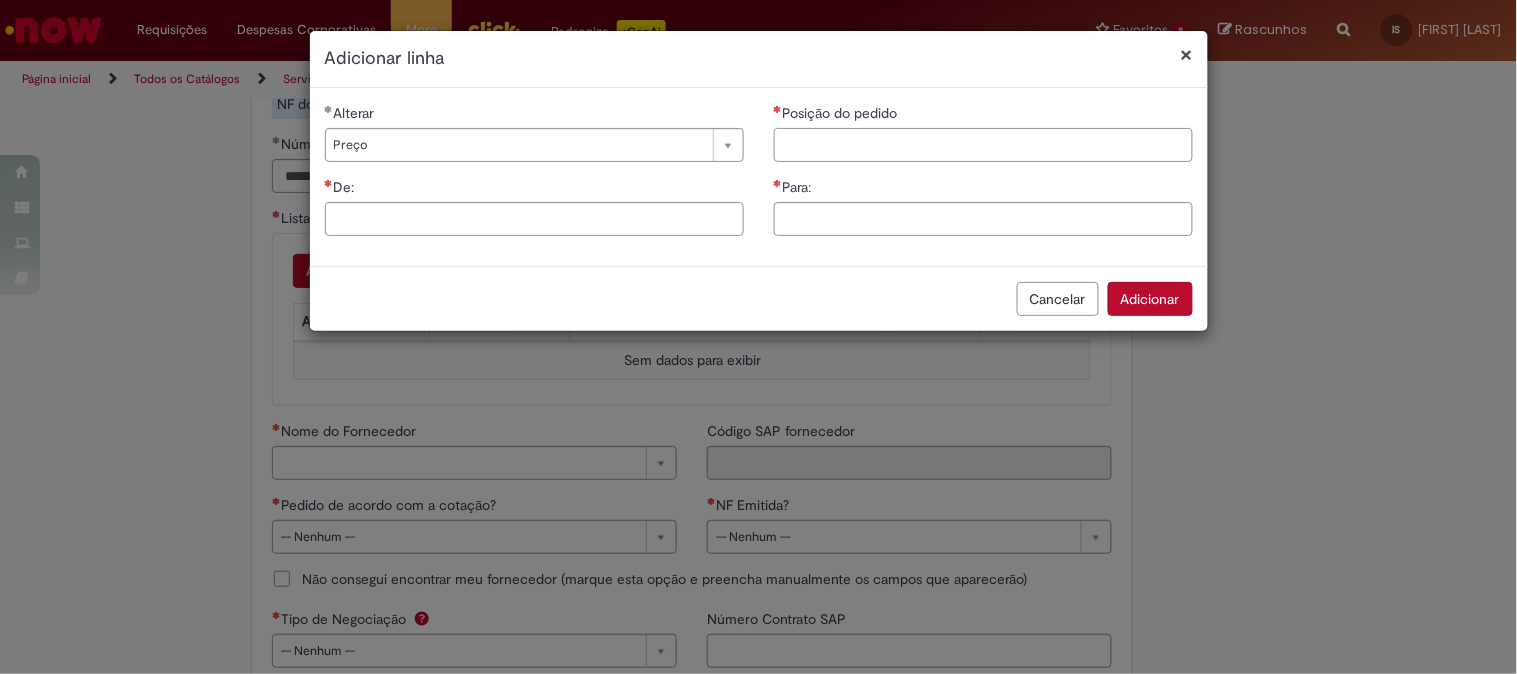 click on "Posição do pedido" at bounding box center [983, 145] 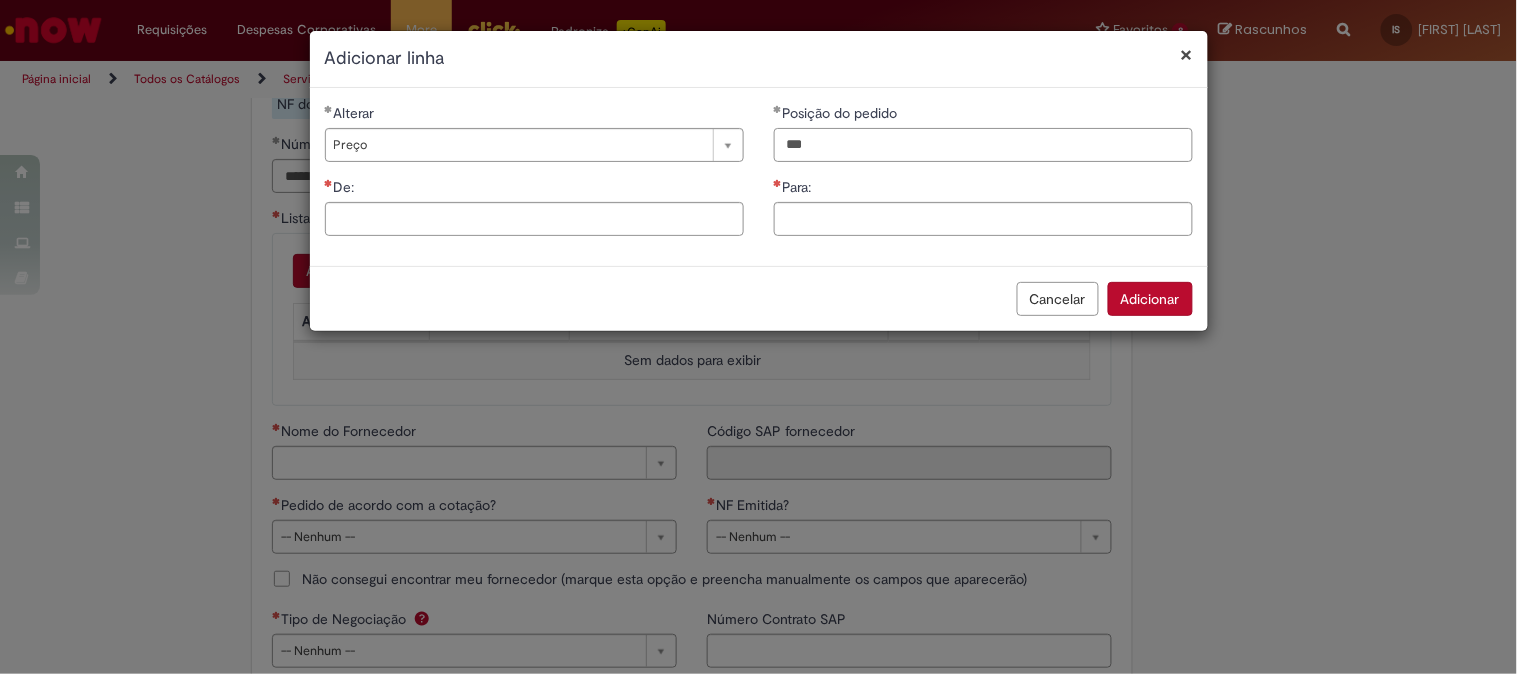 type on "***" 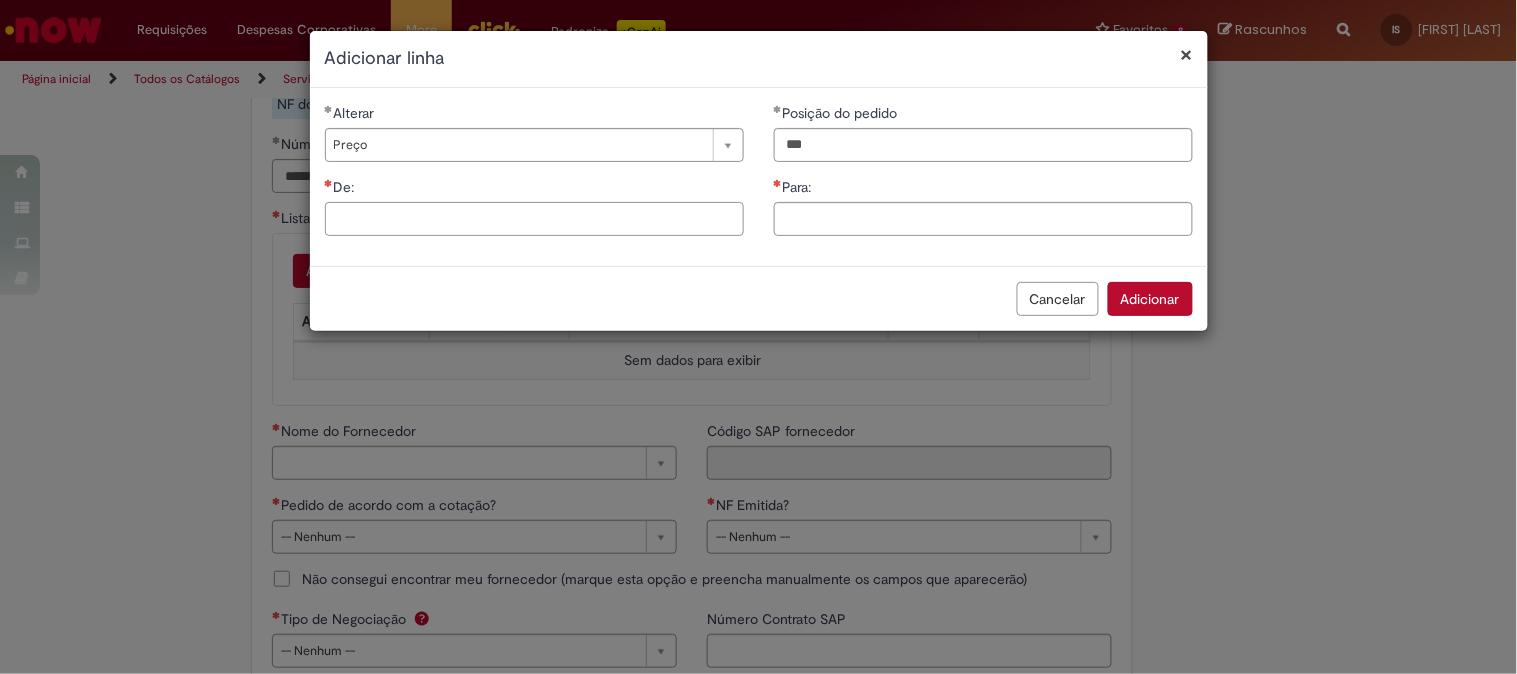 click on "De:" at bounding box center [534, 219] 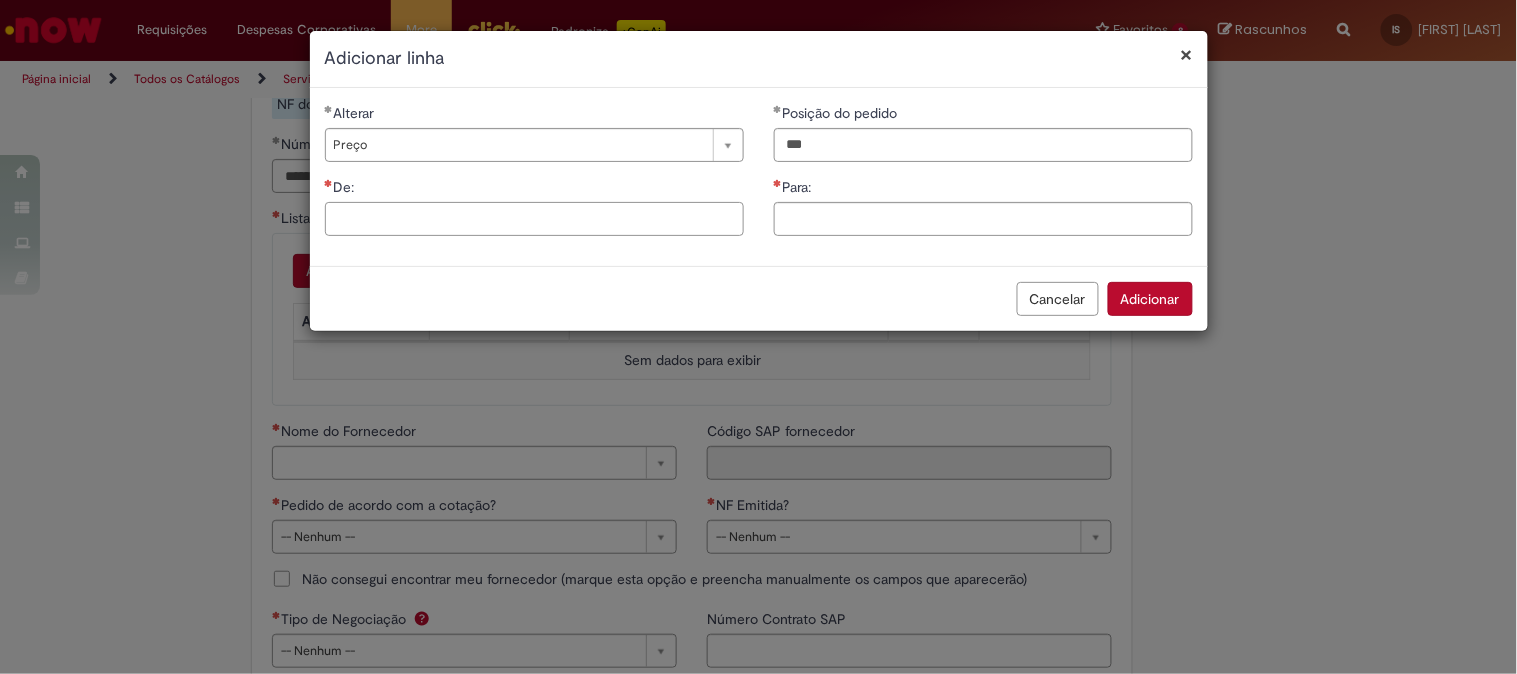 paste on "******" 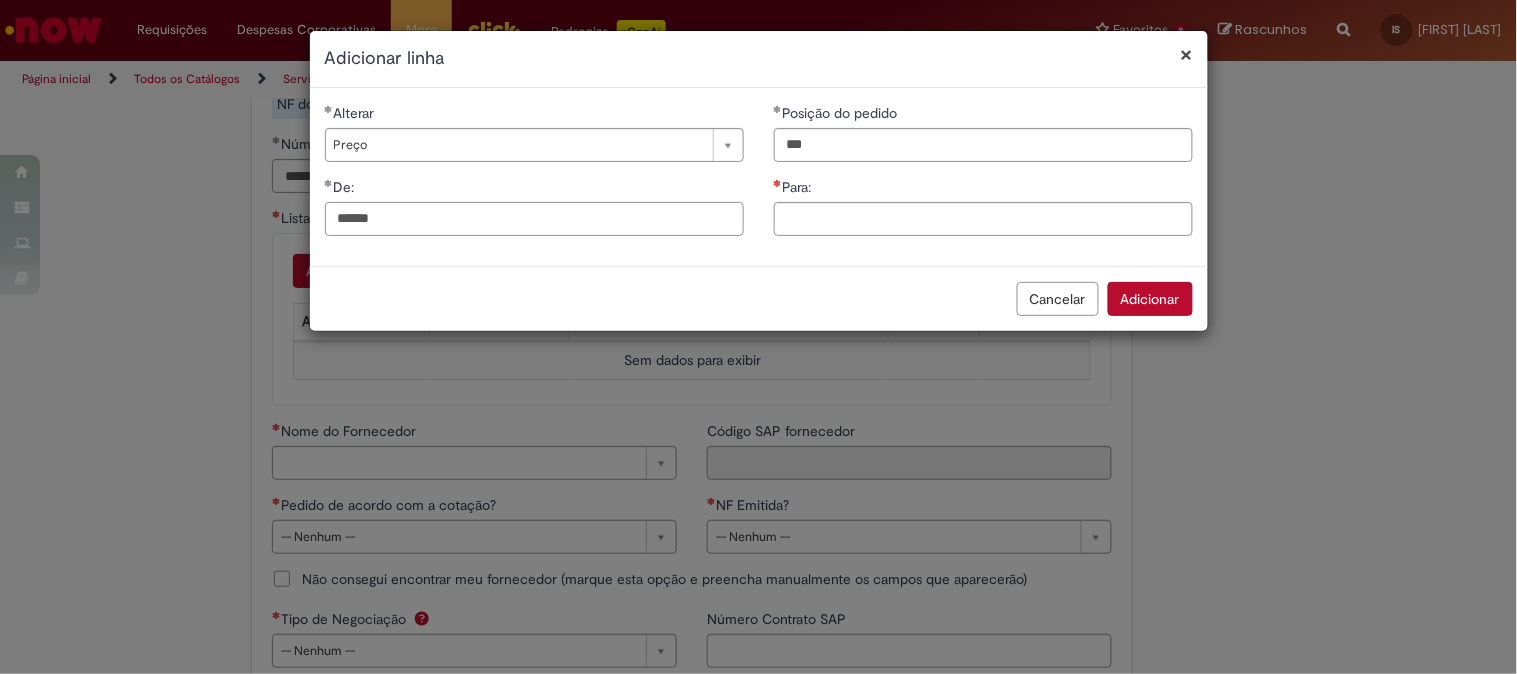 type on "******" 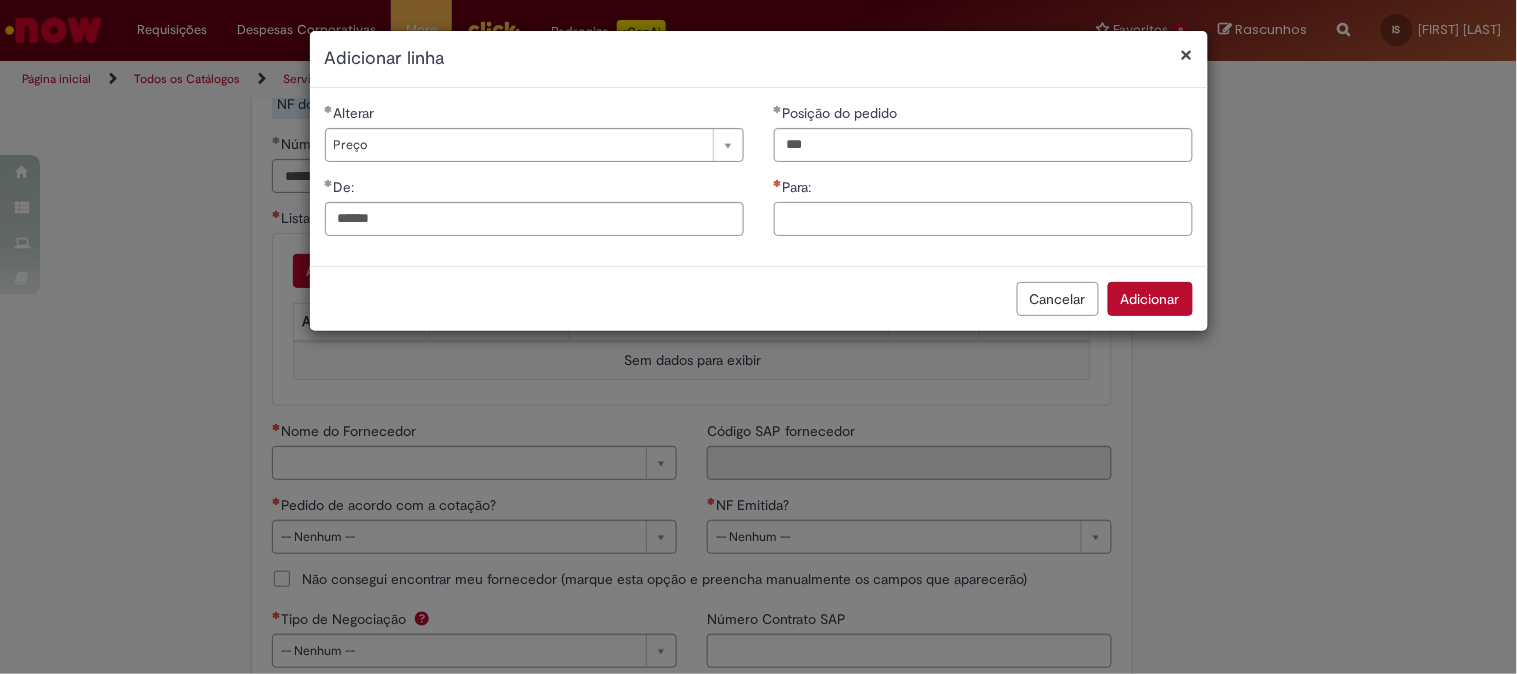 click on "Para:" at bounding box center [983, 219] 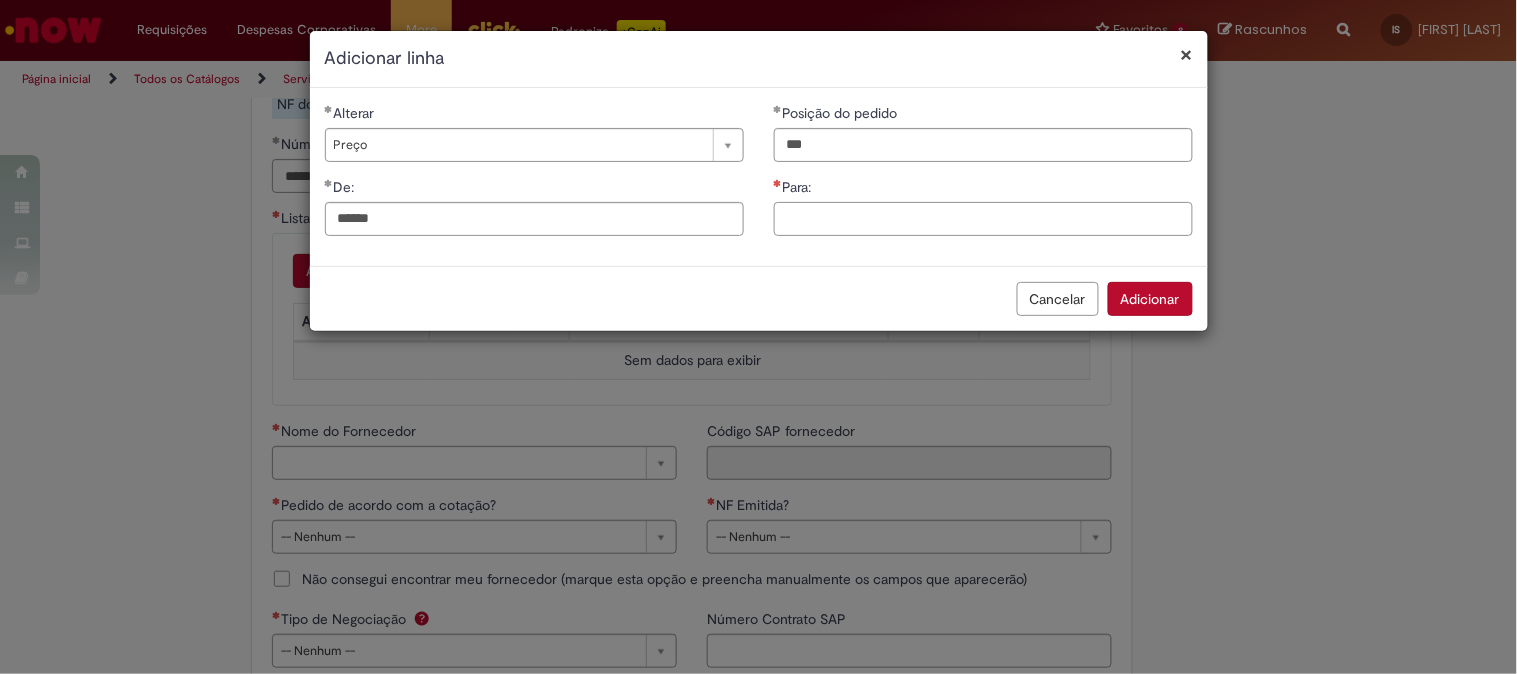 paste on "*********" 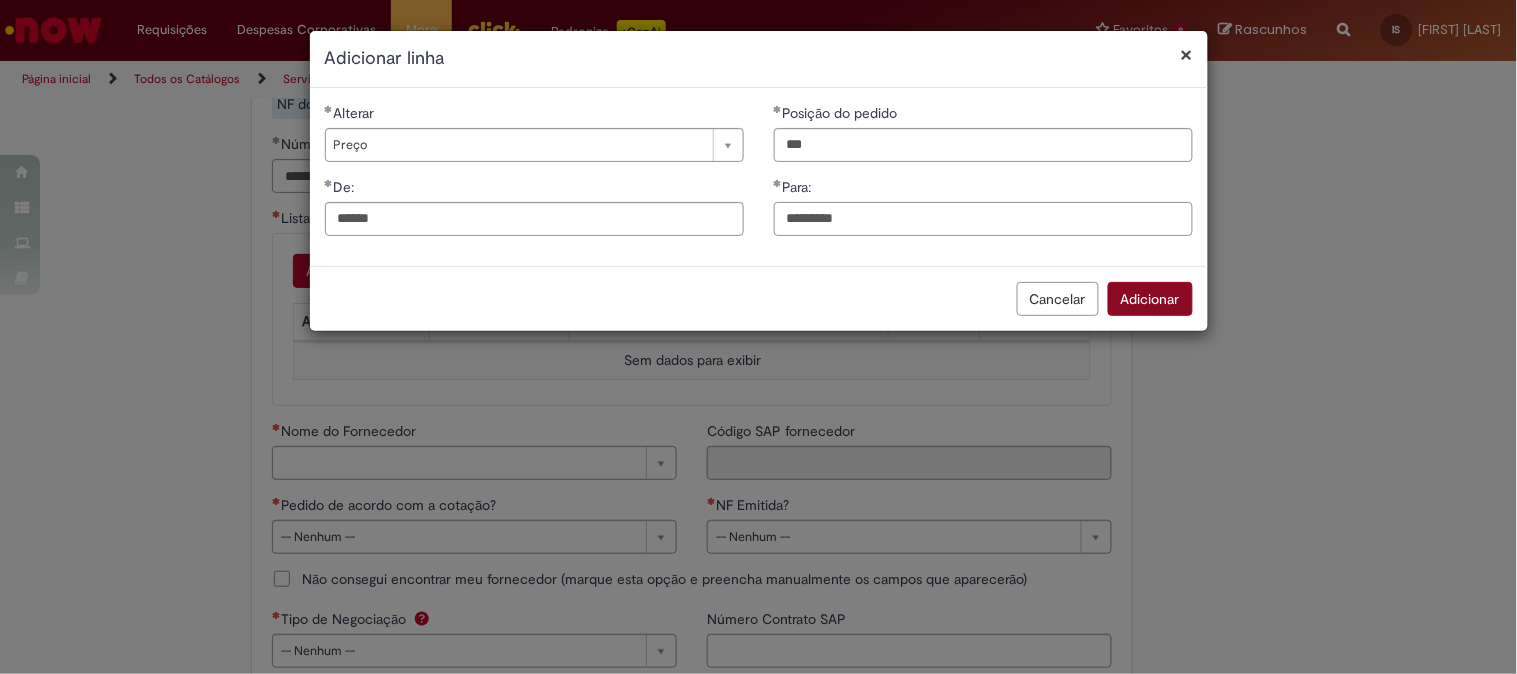 type on "*********" 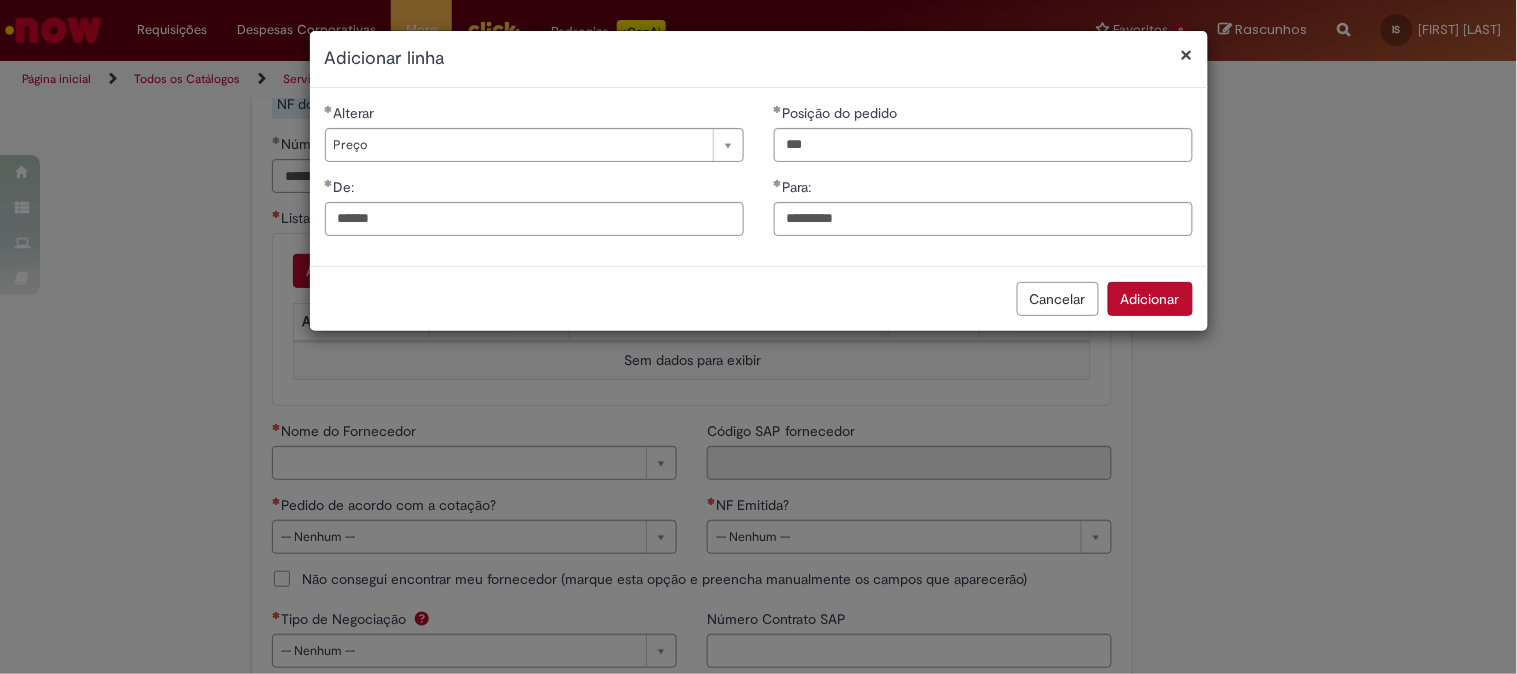 click on "Adicionar" at bounding box center [1150, 299] 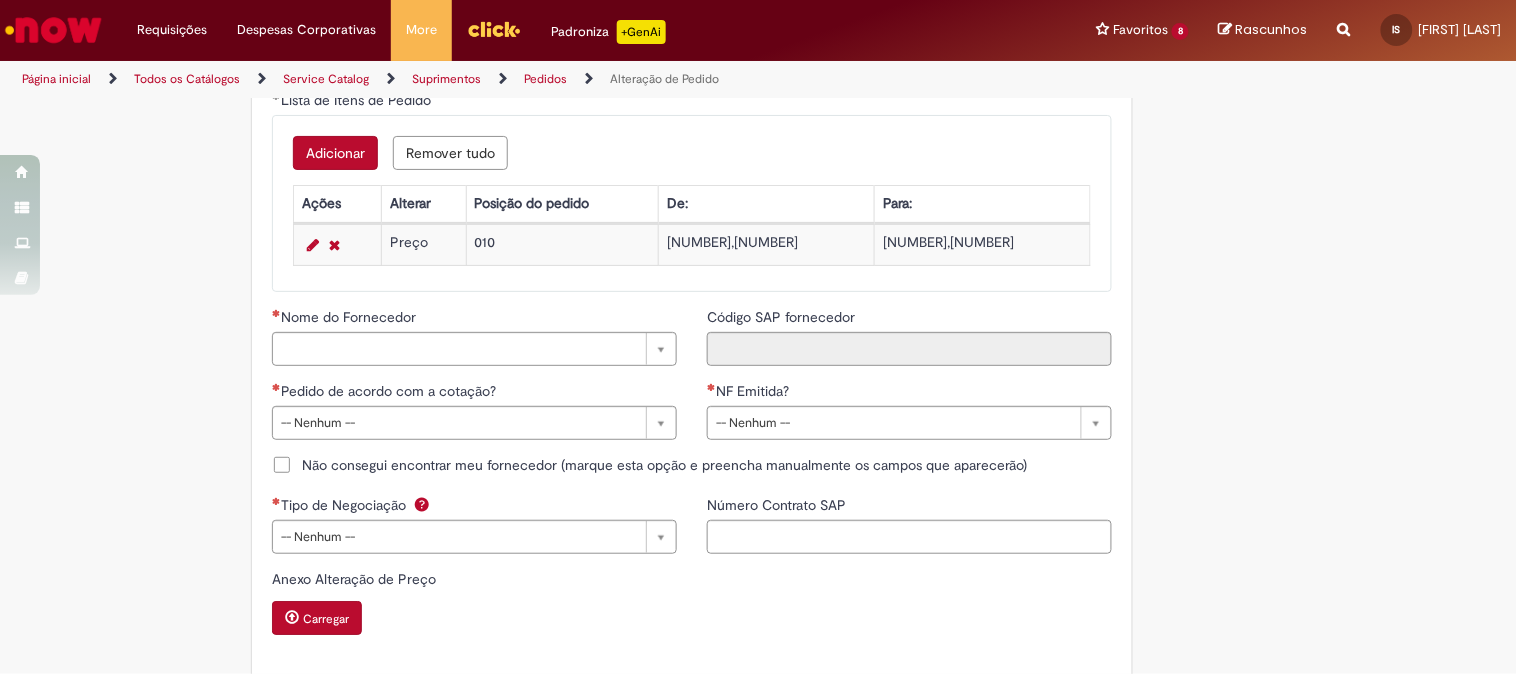 scroll, scrollTop: 1651, scrollLeft: 0, axis: vertical 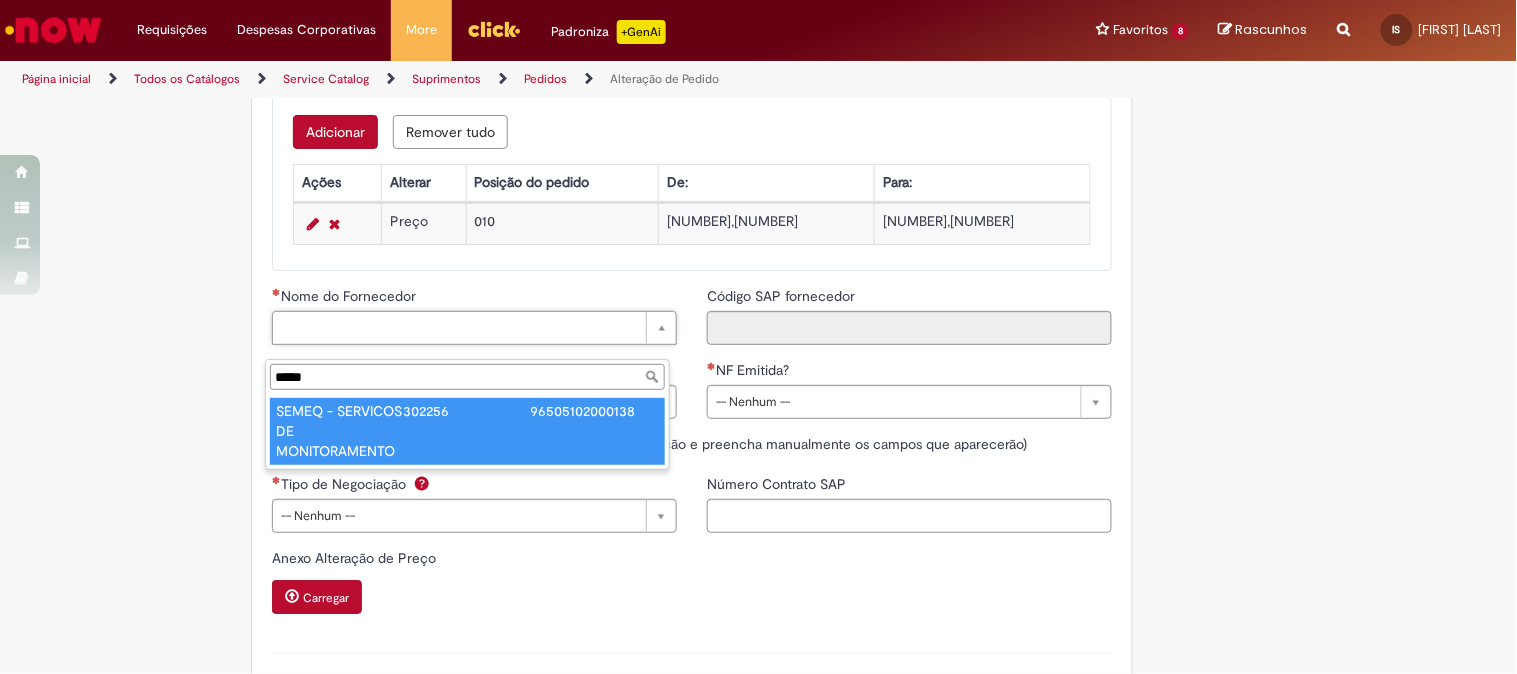 type on "*****" 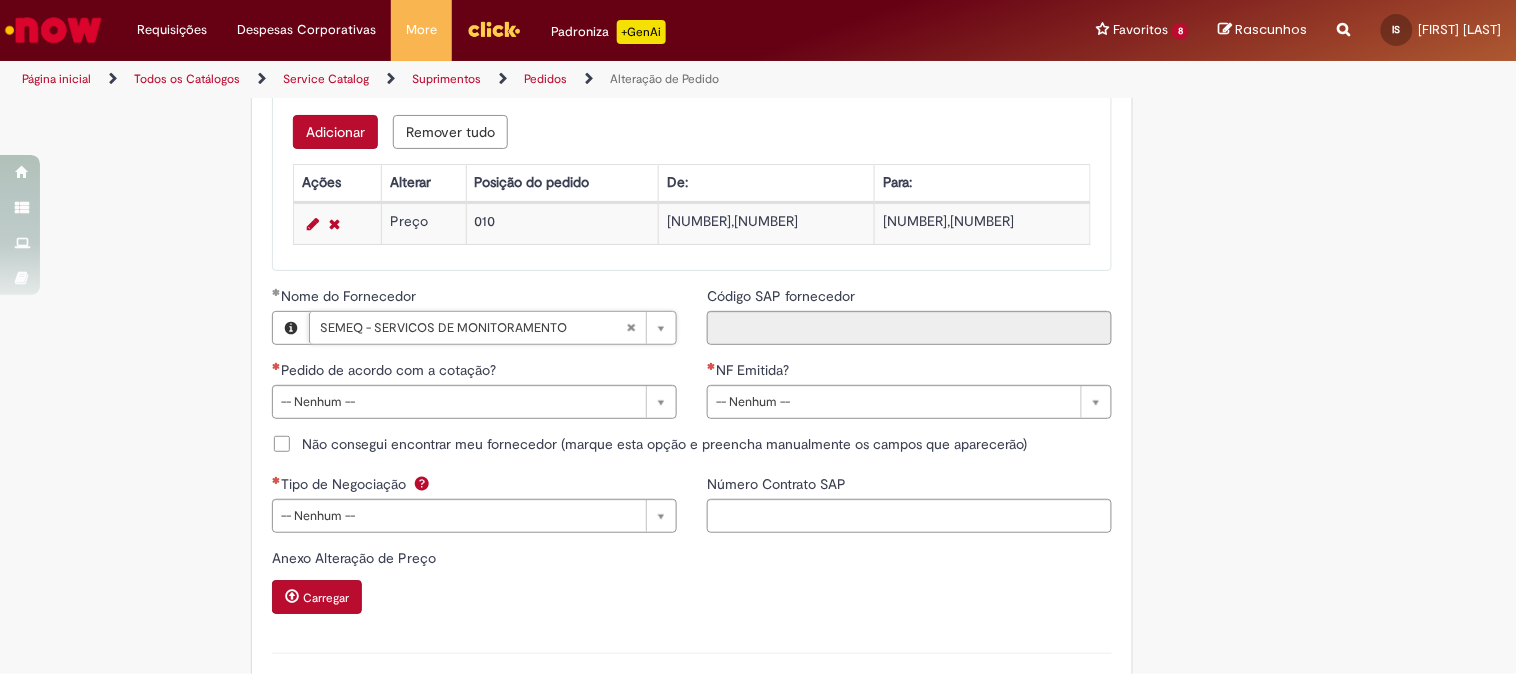 type on "******" 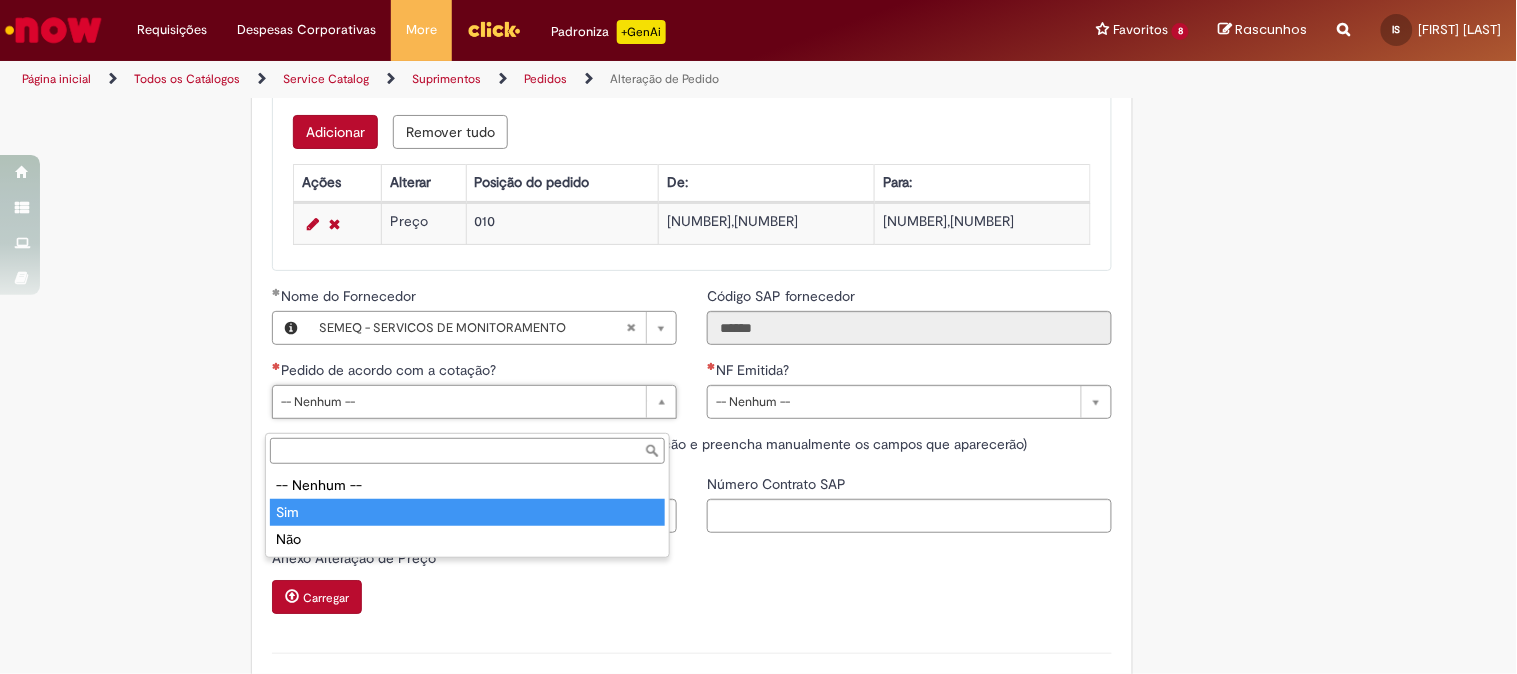 type on "***" 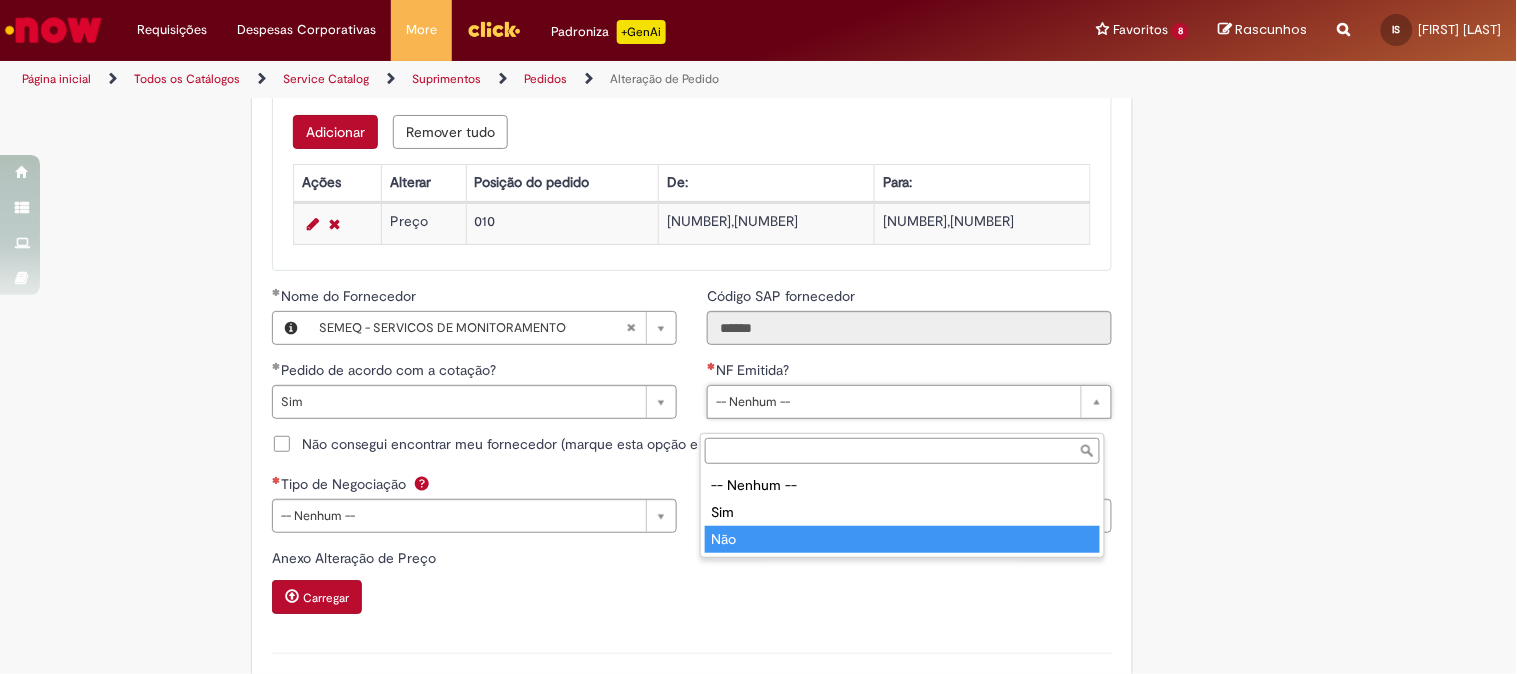 type on "***" 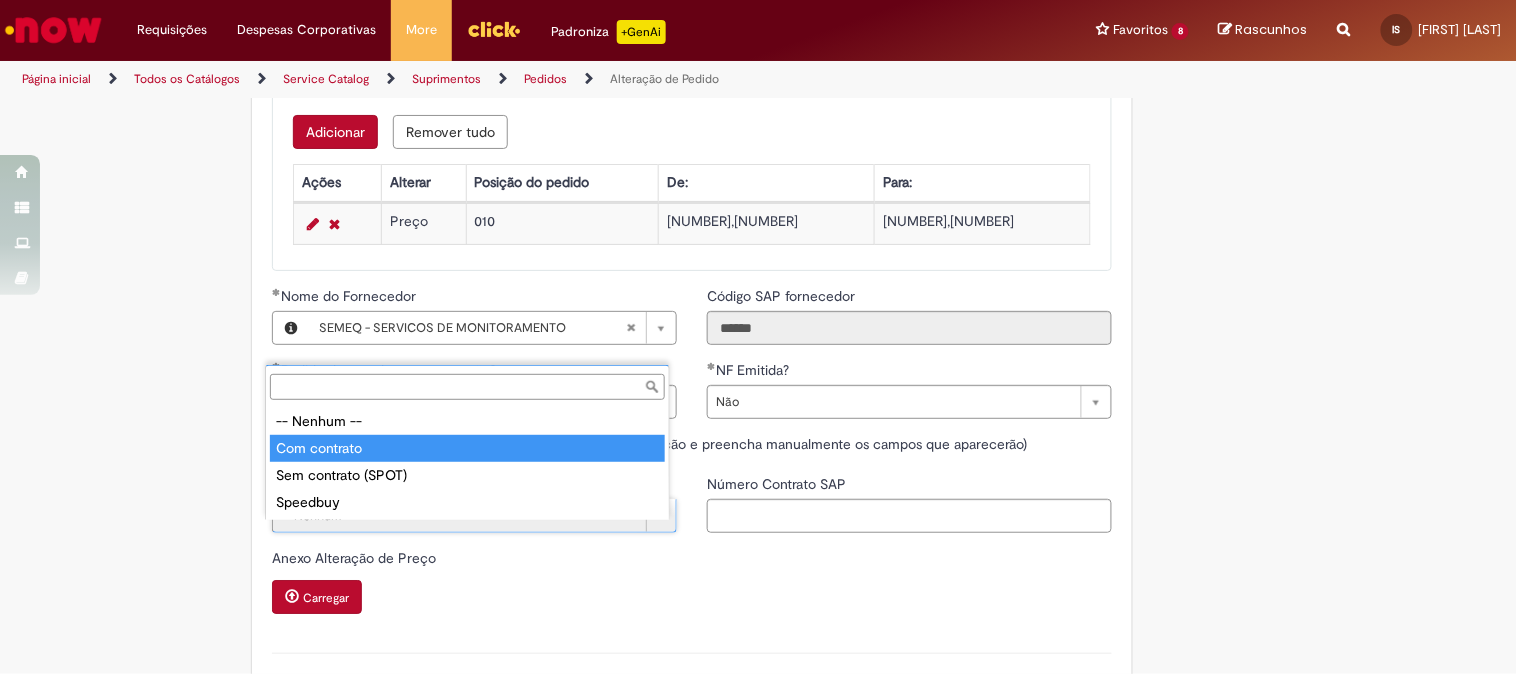 type on "**********" 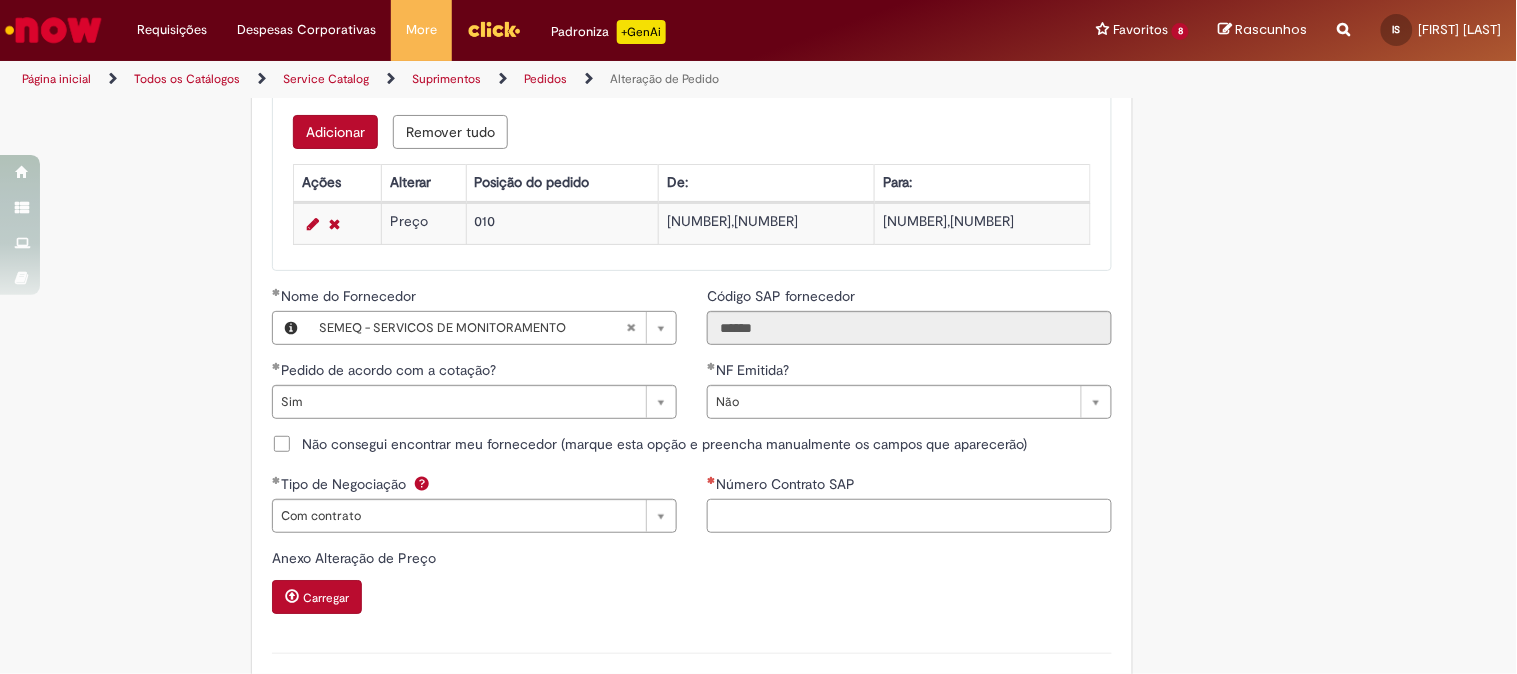 click on "Número Contrato SAP" at bounding box center (909, 516) 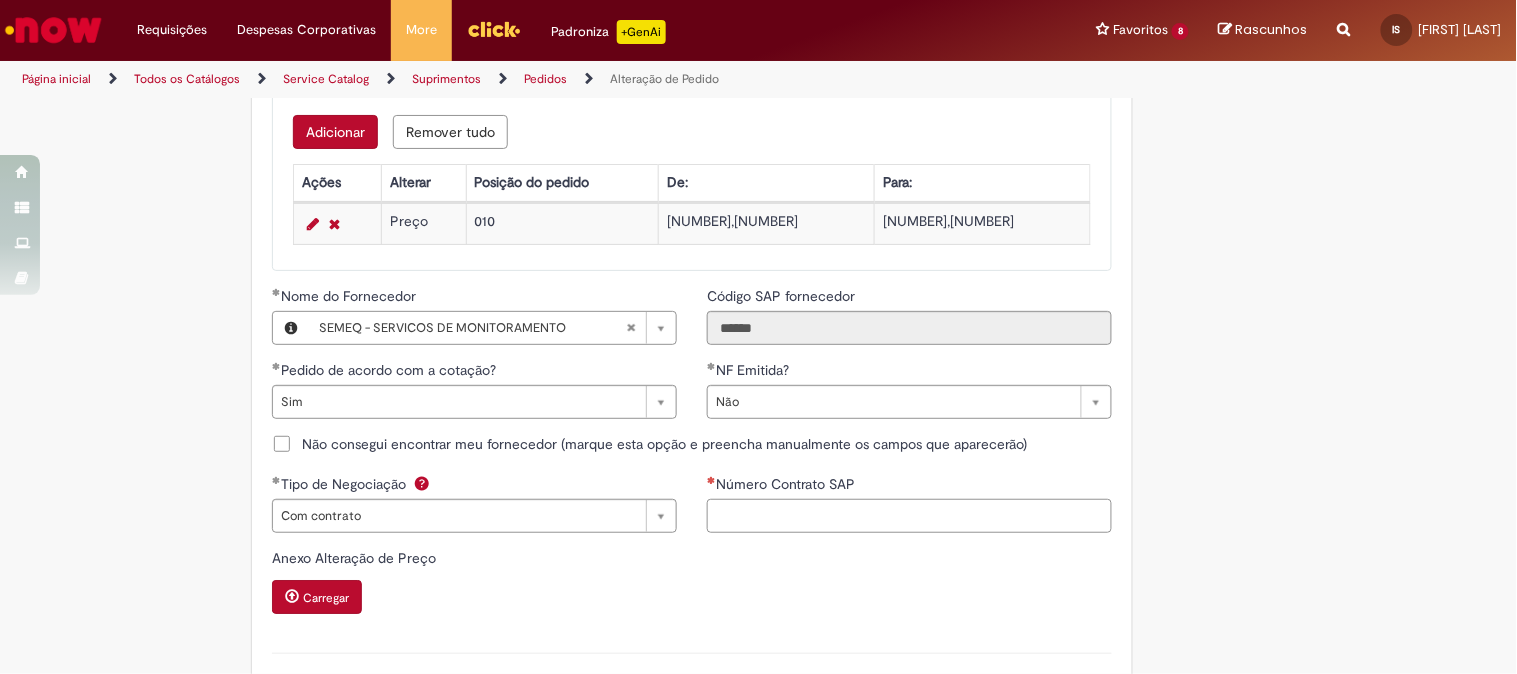 paste on "**********" 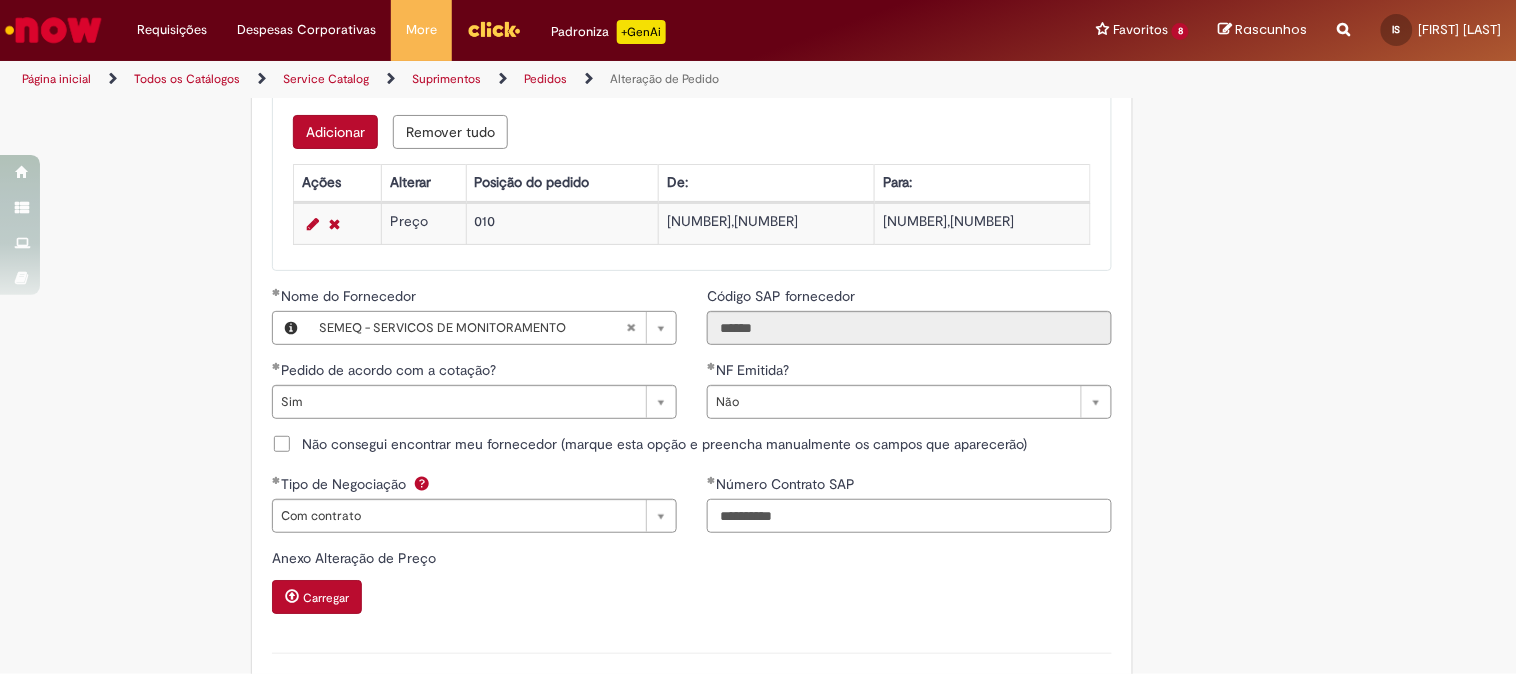 type on "**********" 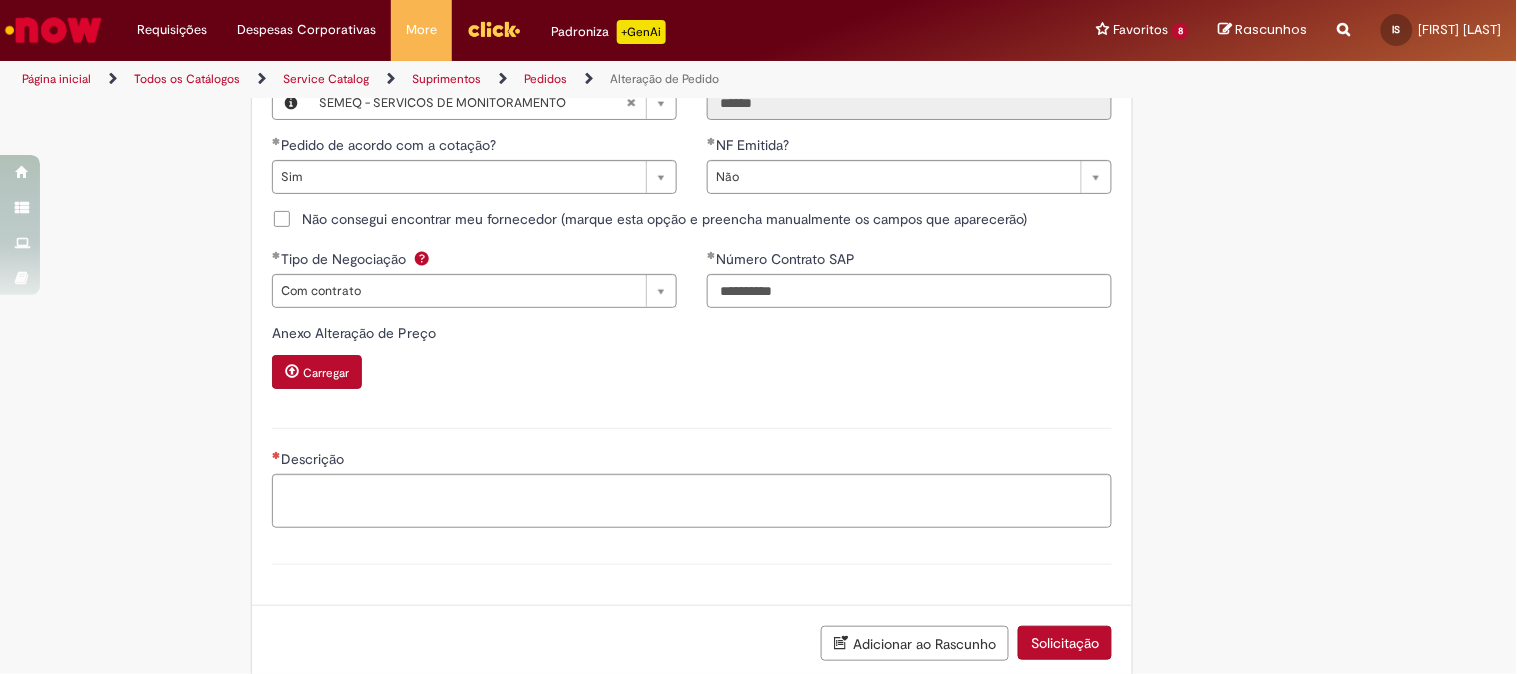 scroll, scrollTop: 1887, scrollLeft: 0, axis: vertical 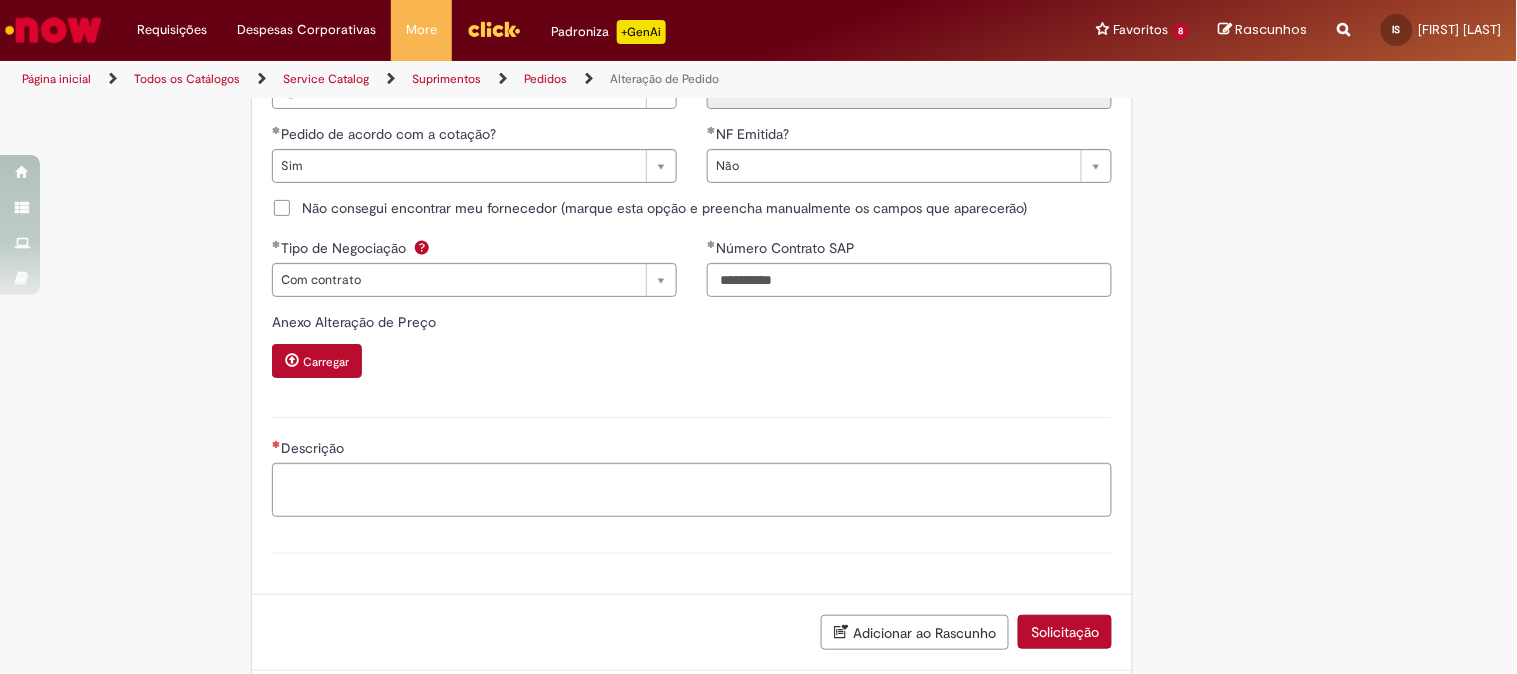 click on "Anexo Alteração de Preço
Carregar" at bounding box center [692, 347] 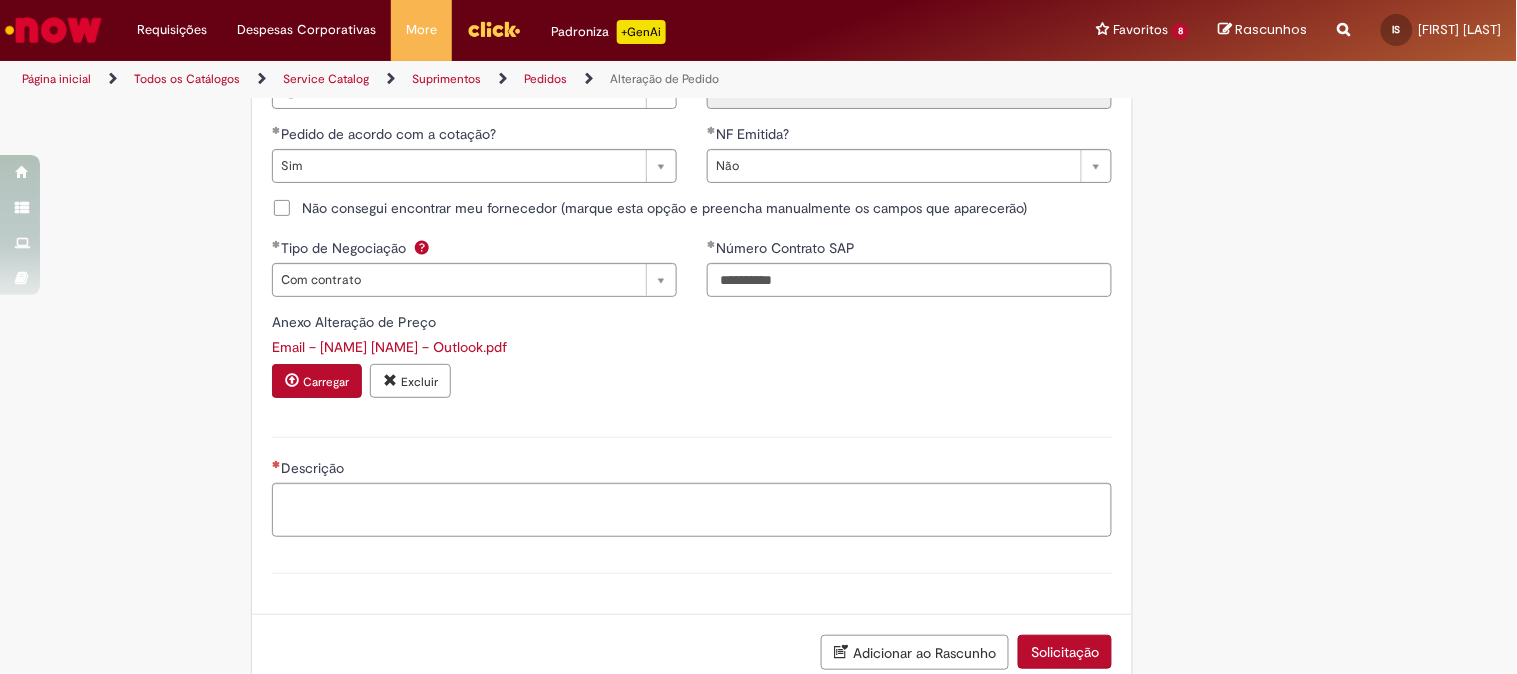 click on "Carregar" at bounding box center [326, 382] 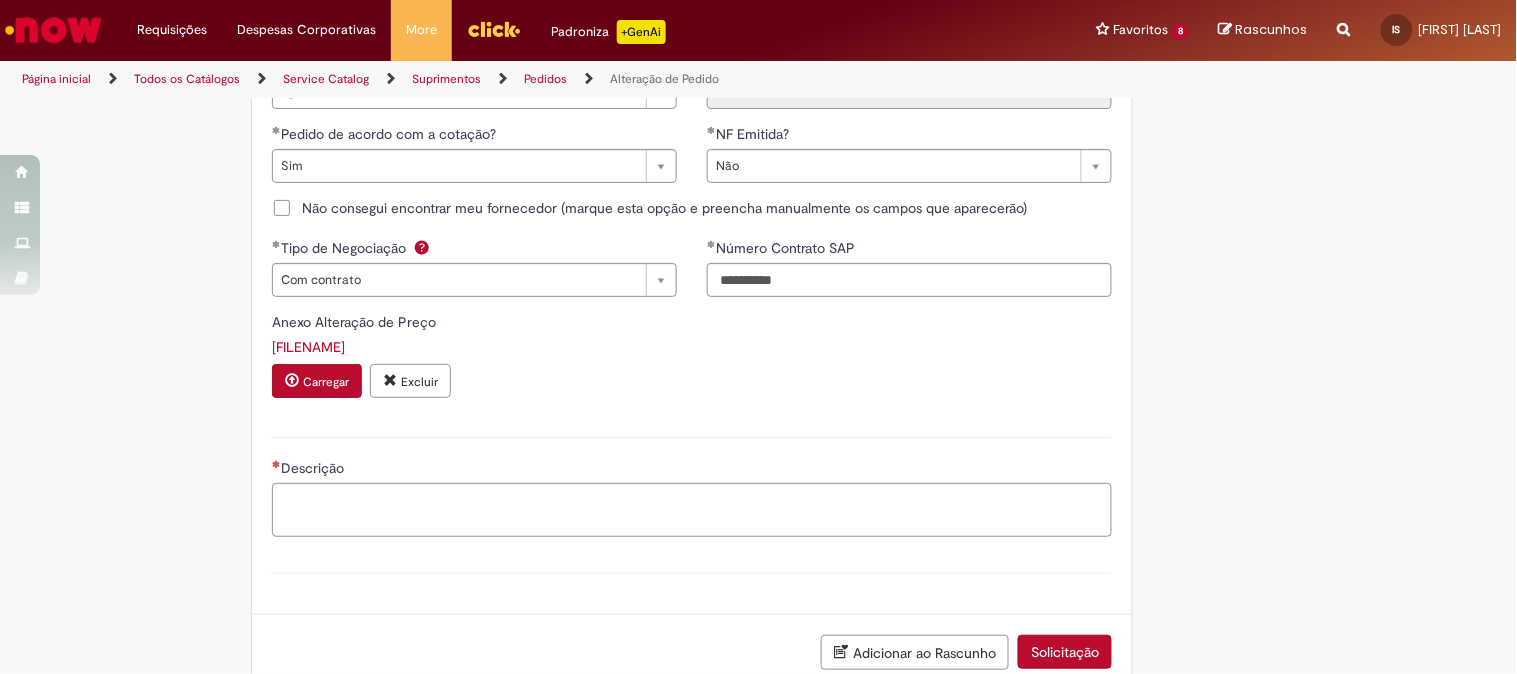 click on "Excluir" at bounding box center (410, 381) 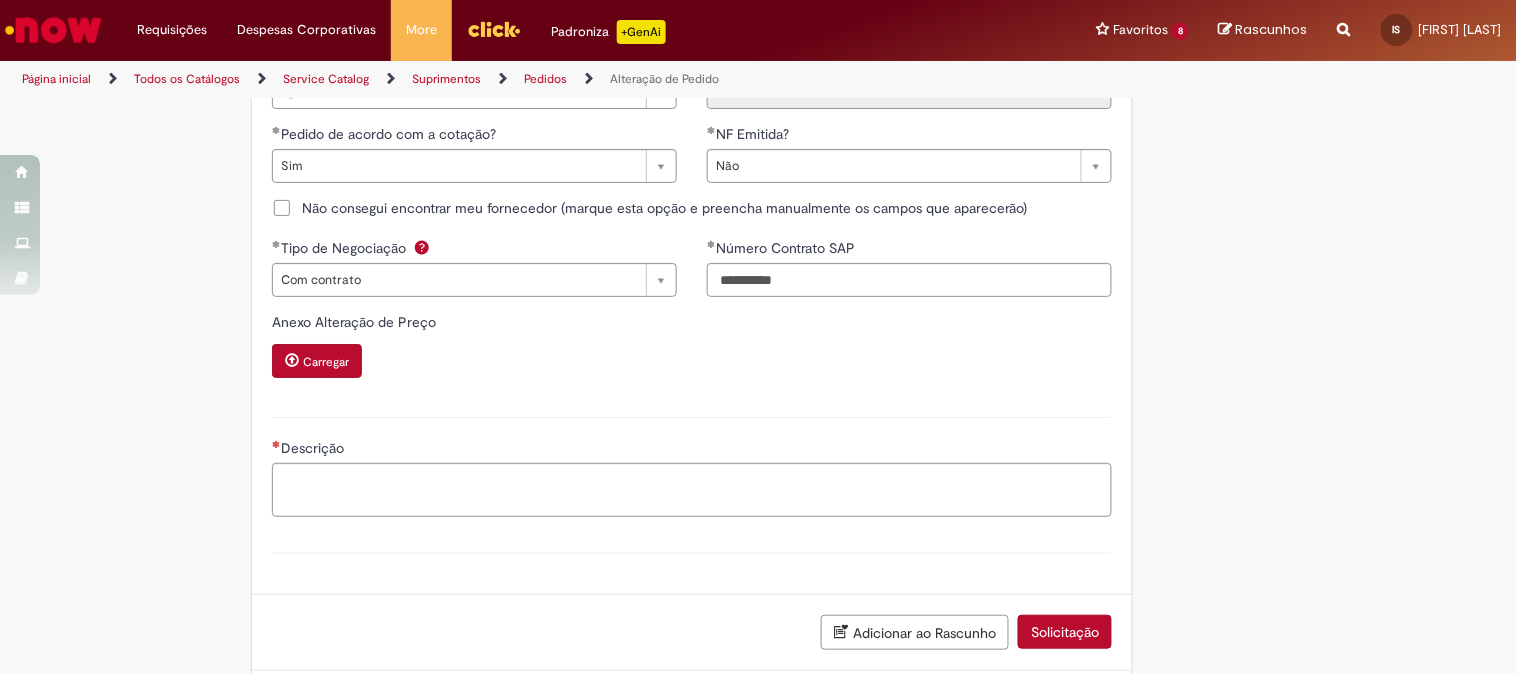 click on "Carregar" at bounding box center (317, 361) 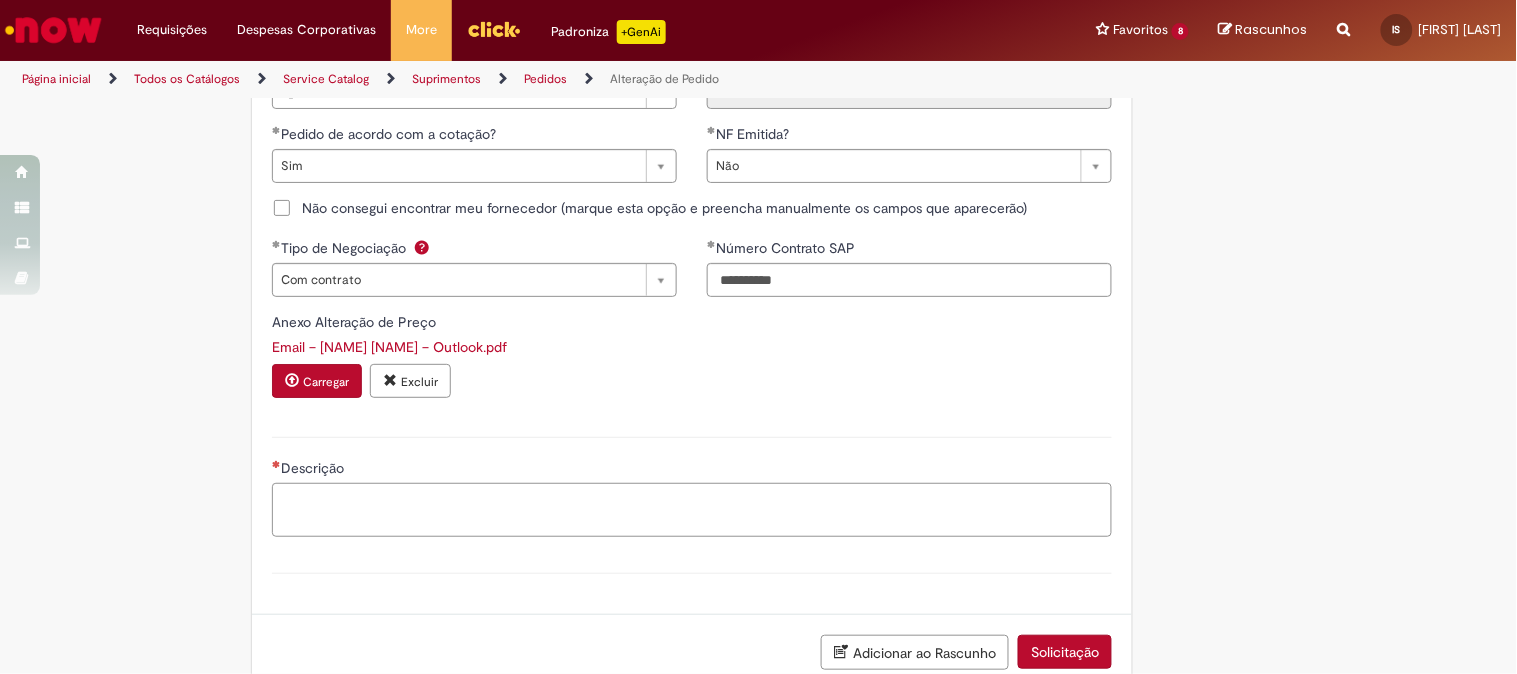 click on "Descrição" at bounding box center (692, 510) 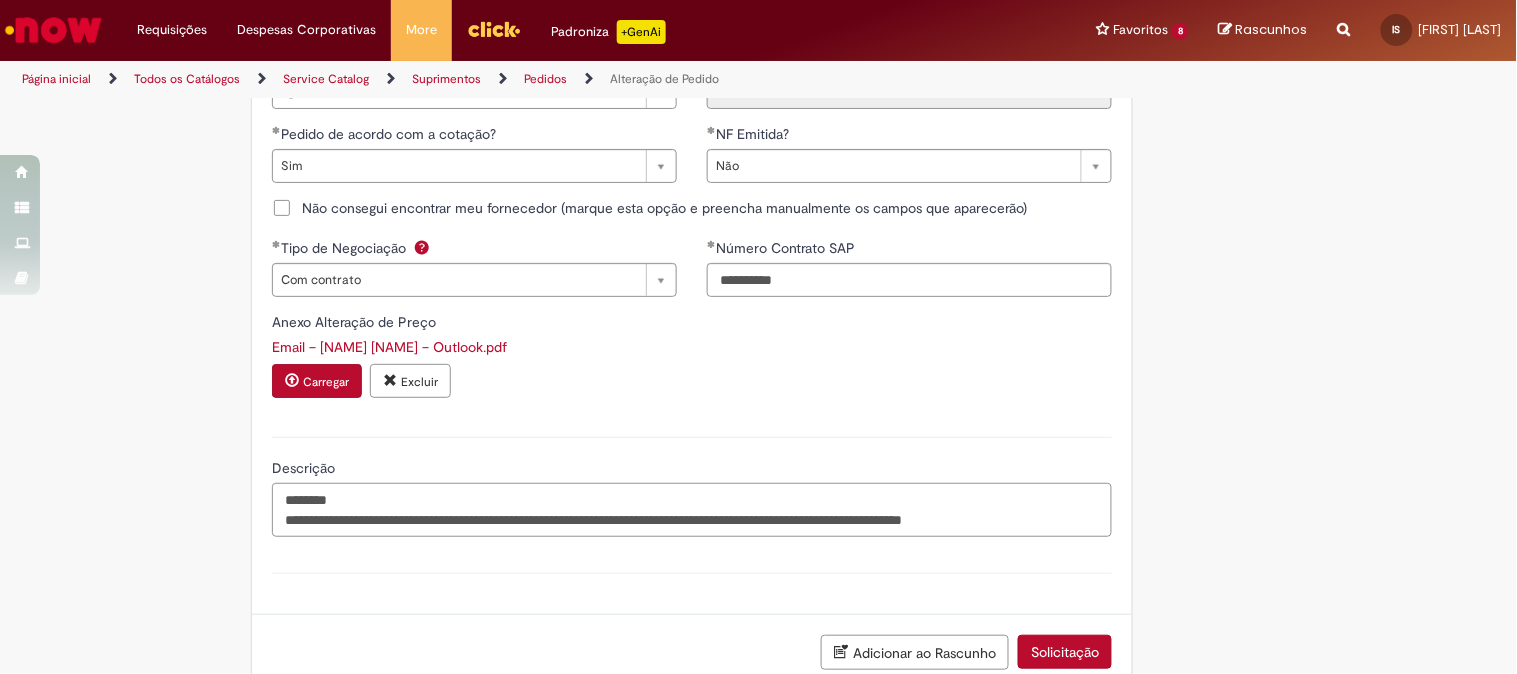 paste on "**********" 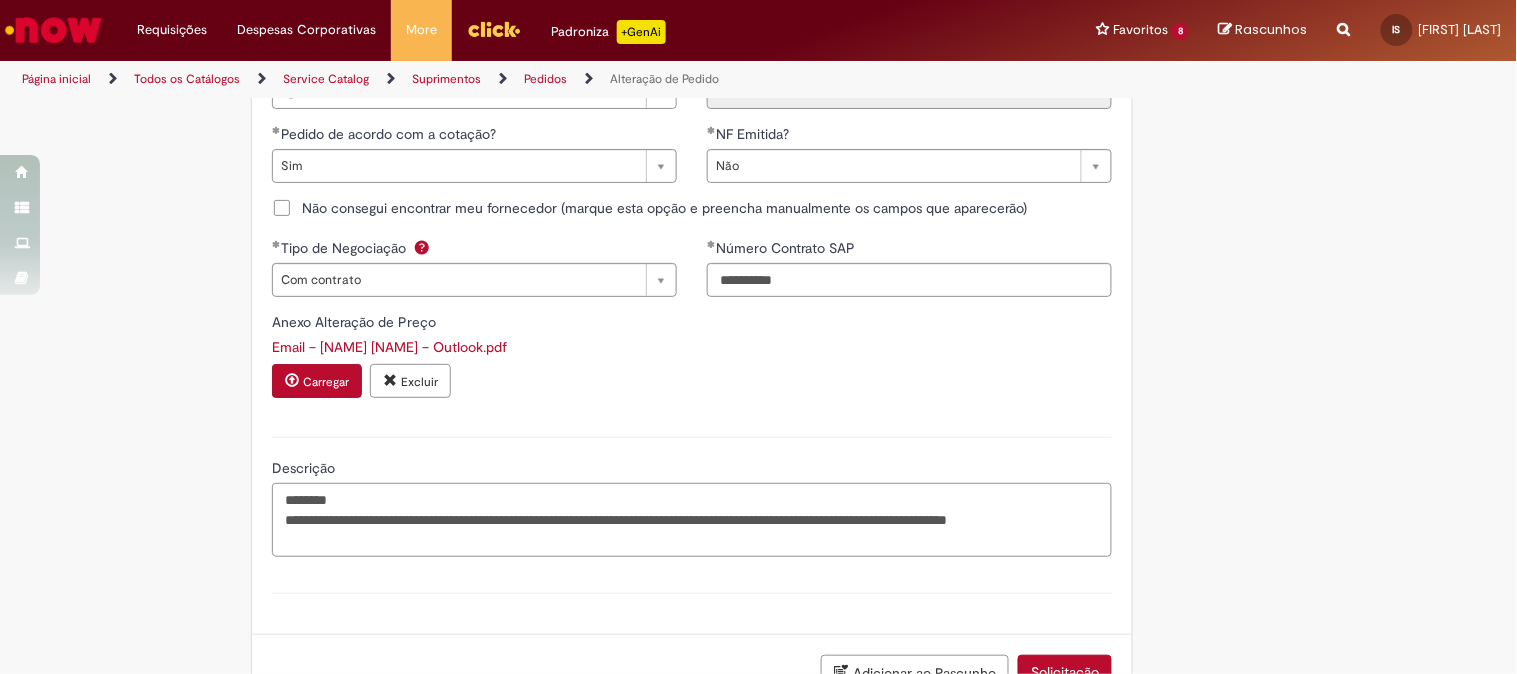 click on "**********" at bounding box center [692, 520] 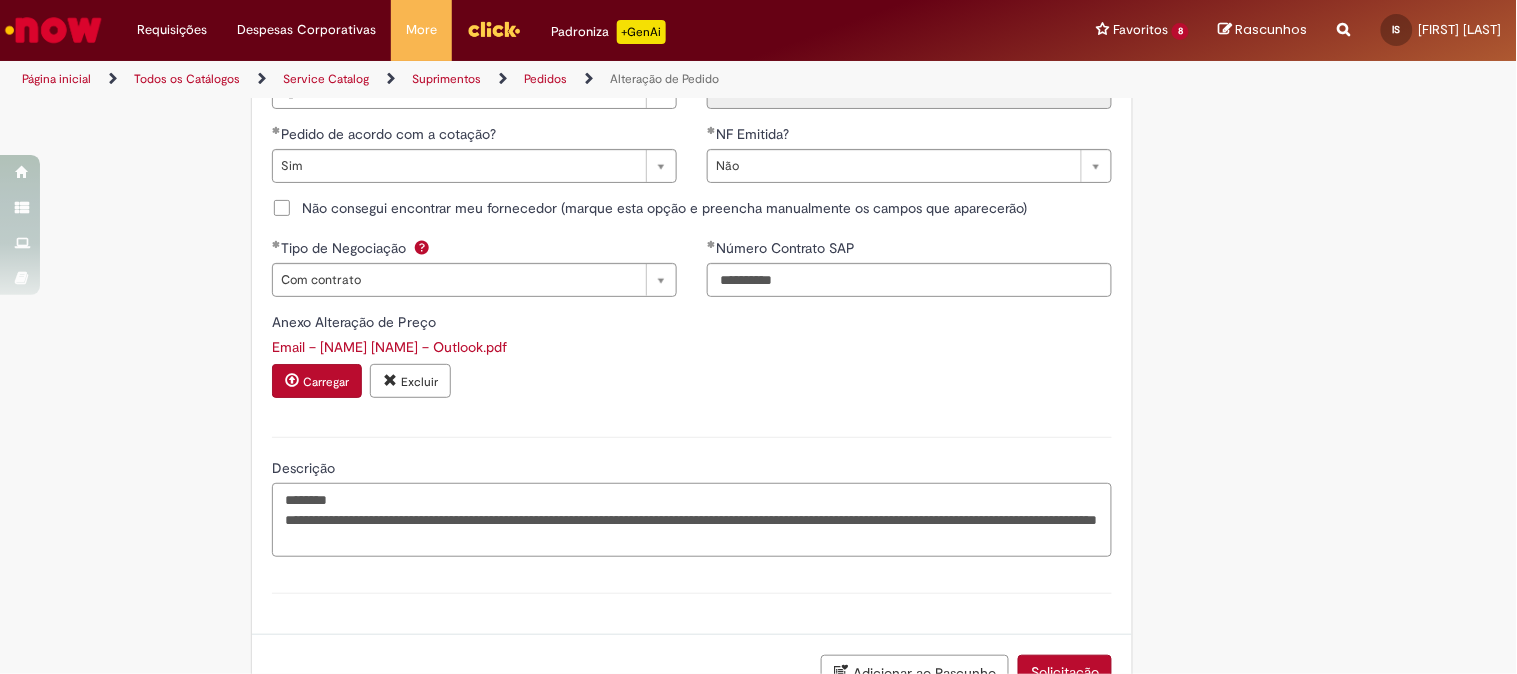 paste on "*******" 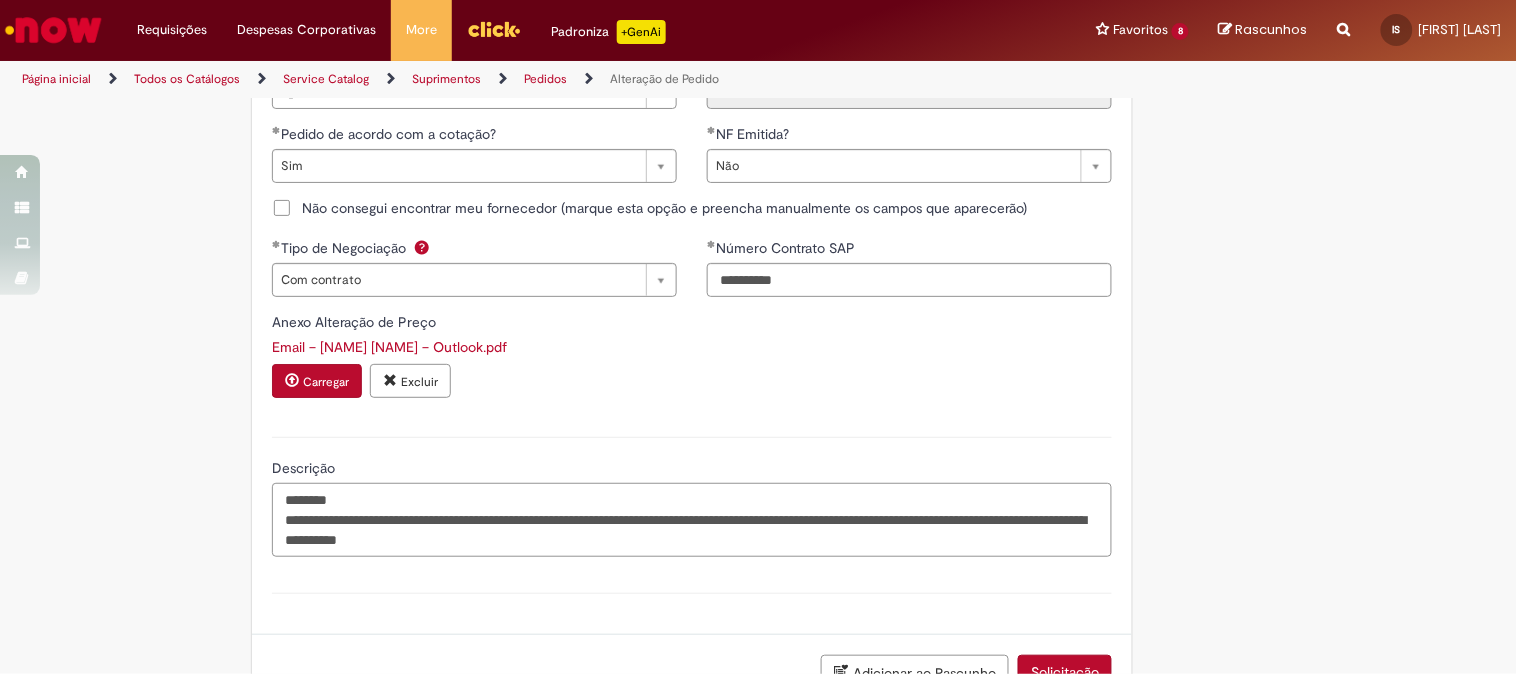 click on "**********" at bounding box center [692, 520] 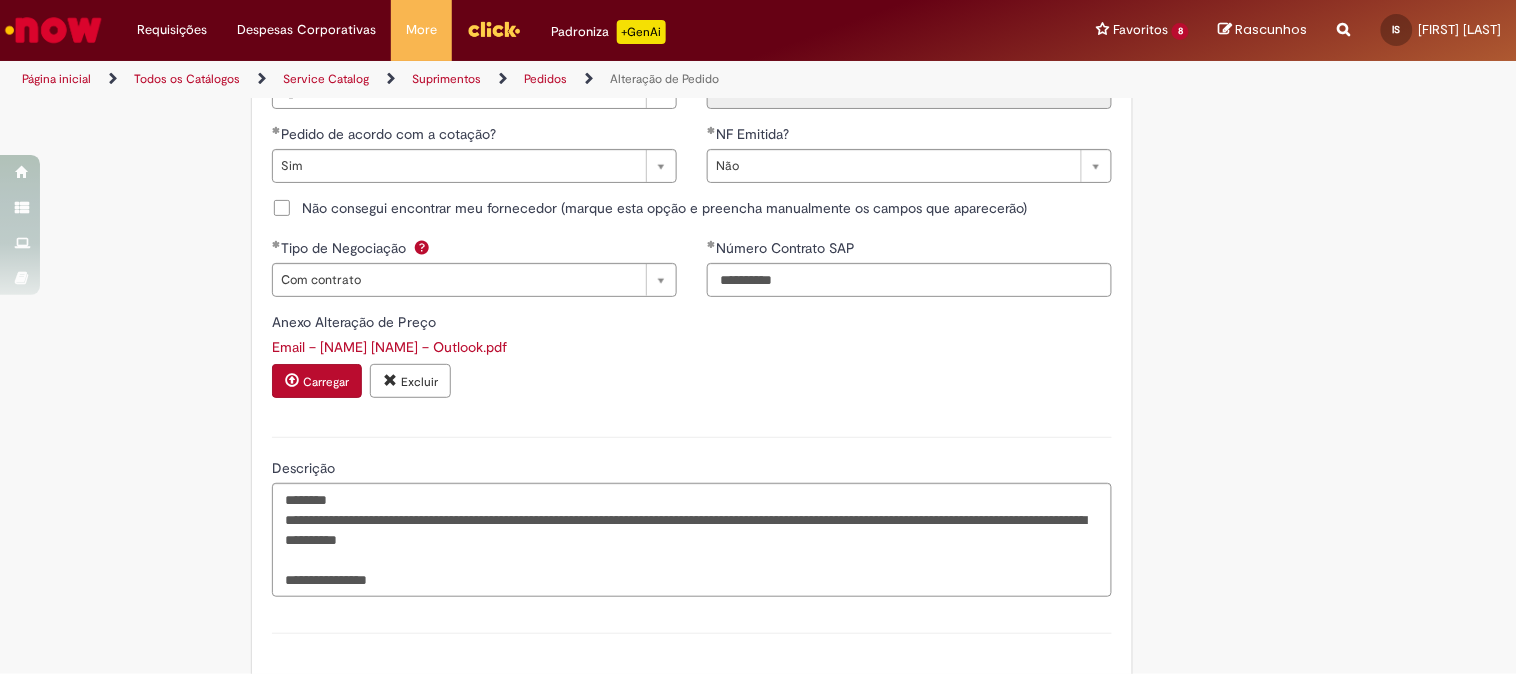 scroll, scrollTop: 2094, scrollLeft: 0, axis: vertical 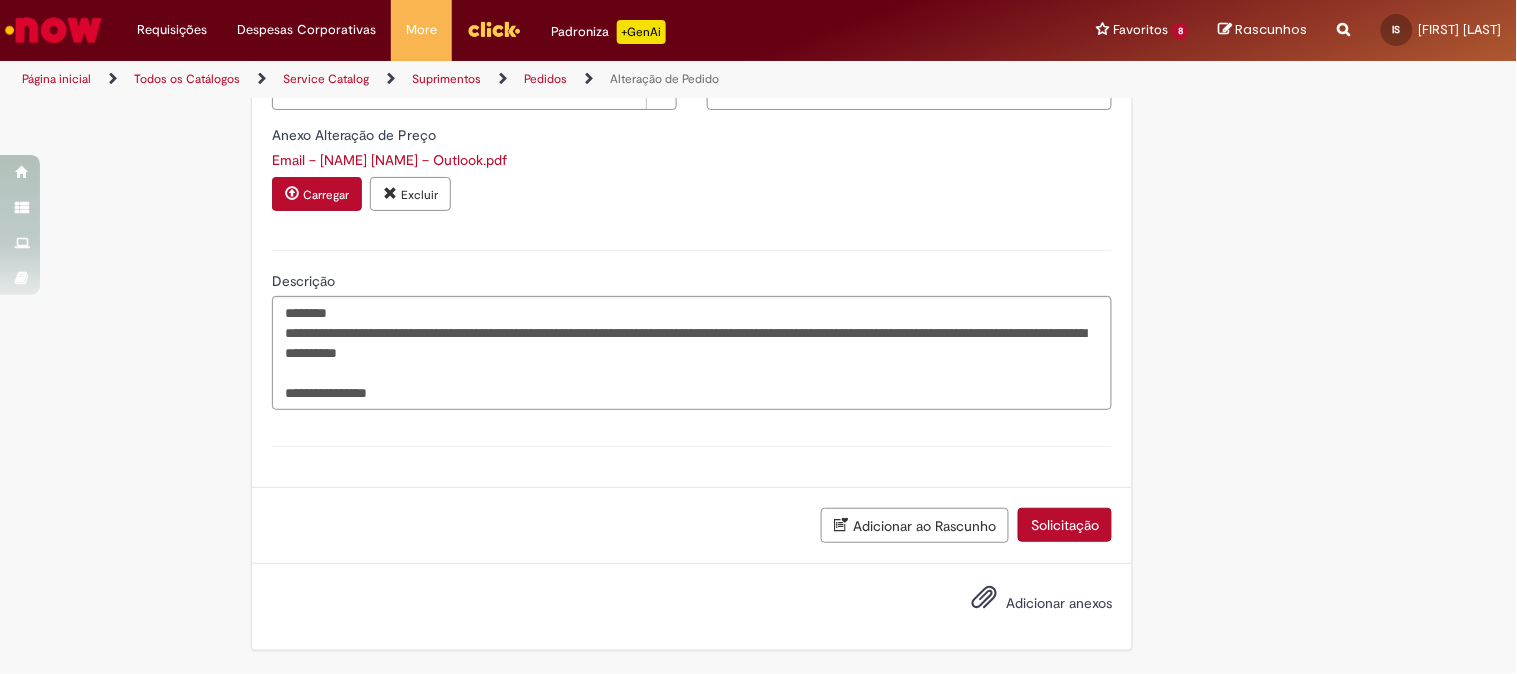 click on "Adicionar anexos" at bounding box center (1059, 603) 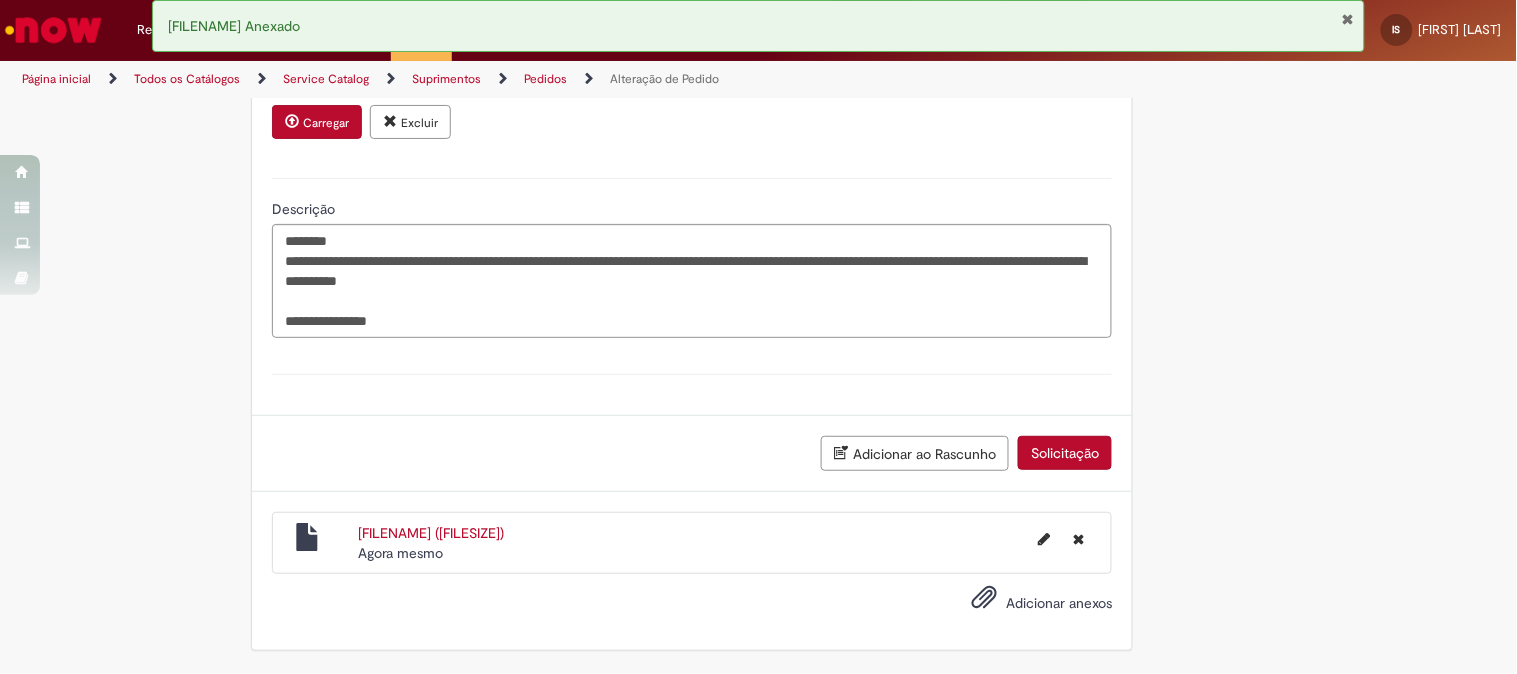 scroll, scrollTop: 2166, scrollLeft: 0, axis: vertical 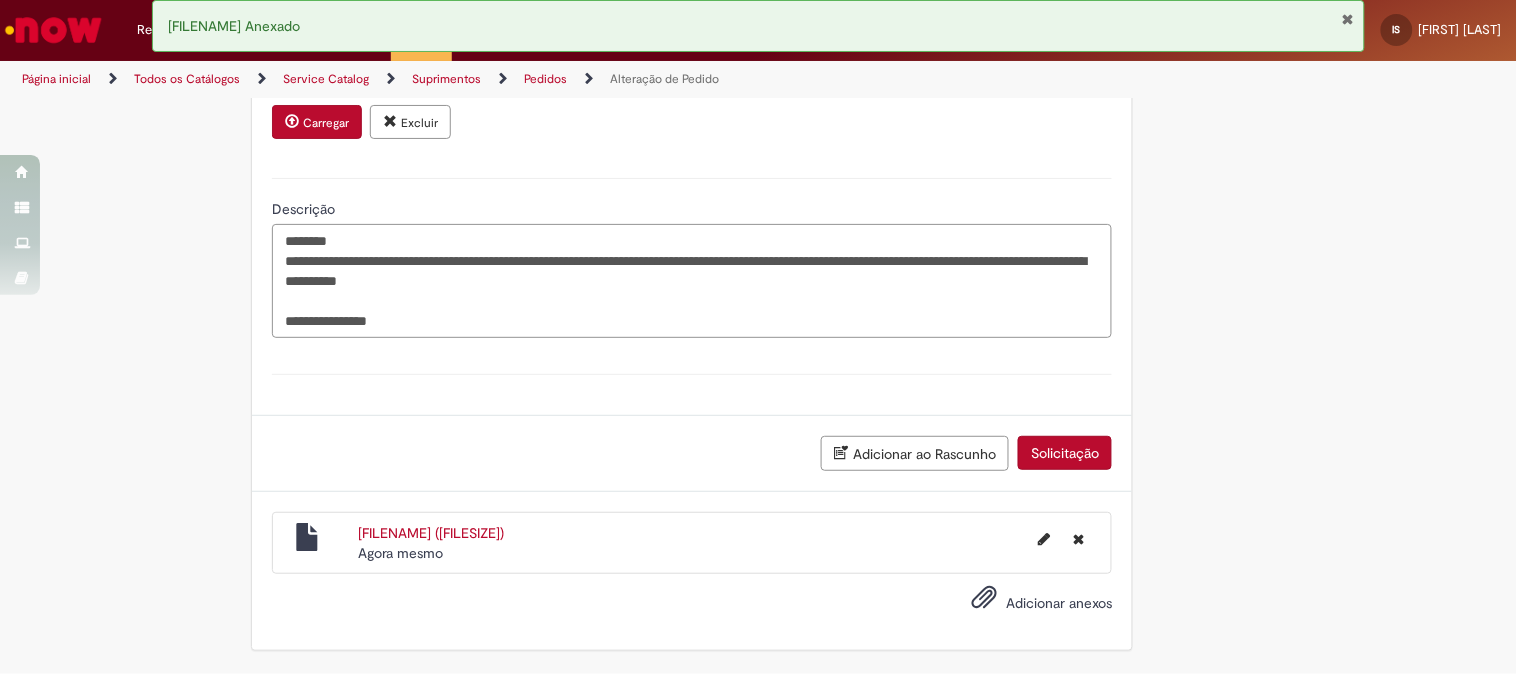click on "**********" at bounding box center [692, 281] 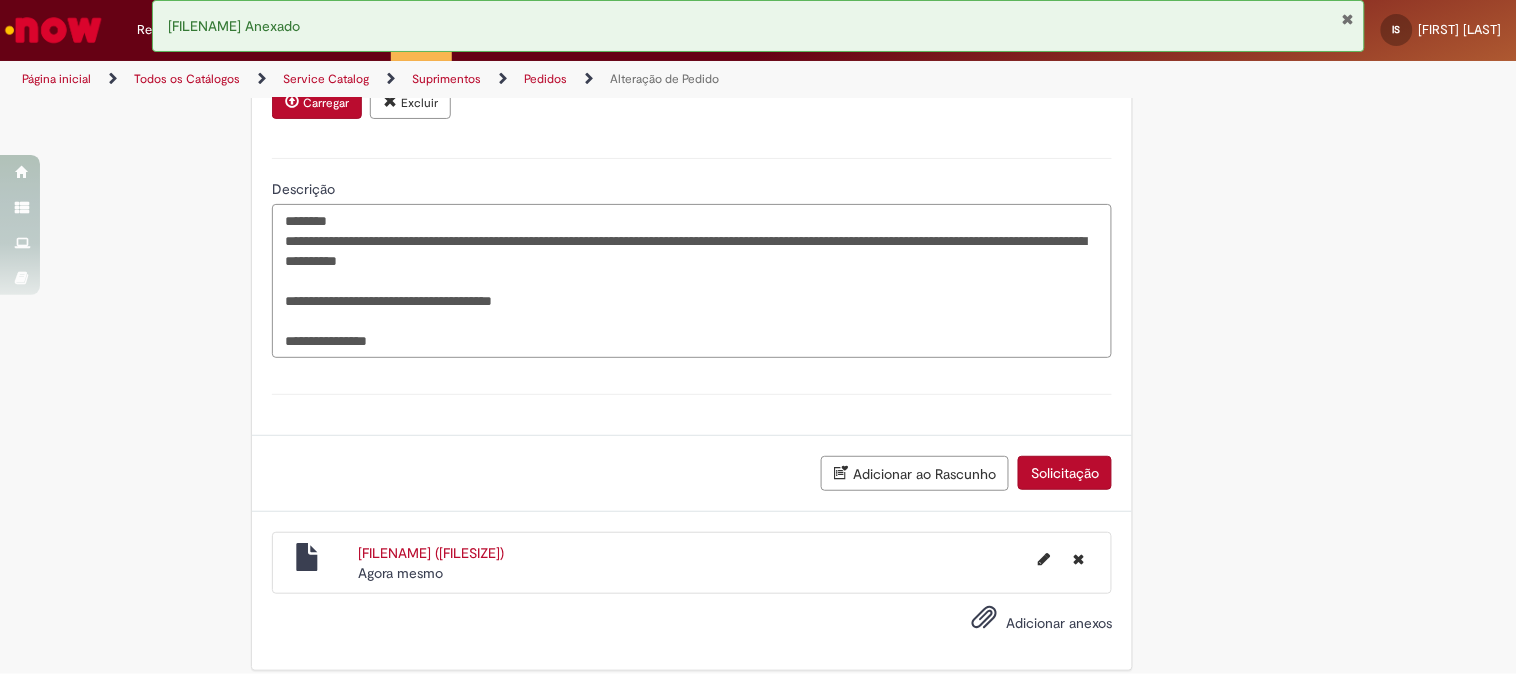 type on "**********" 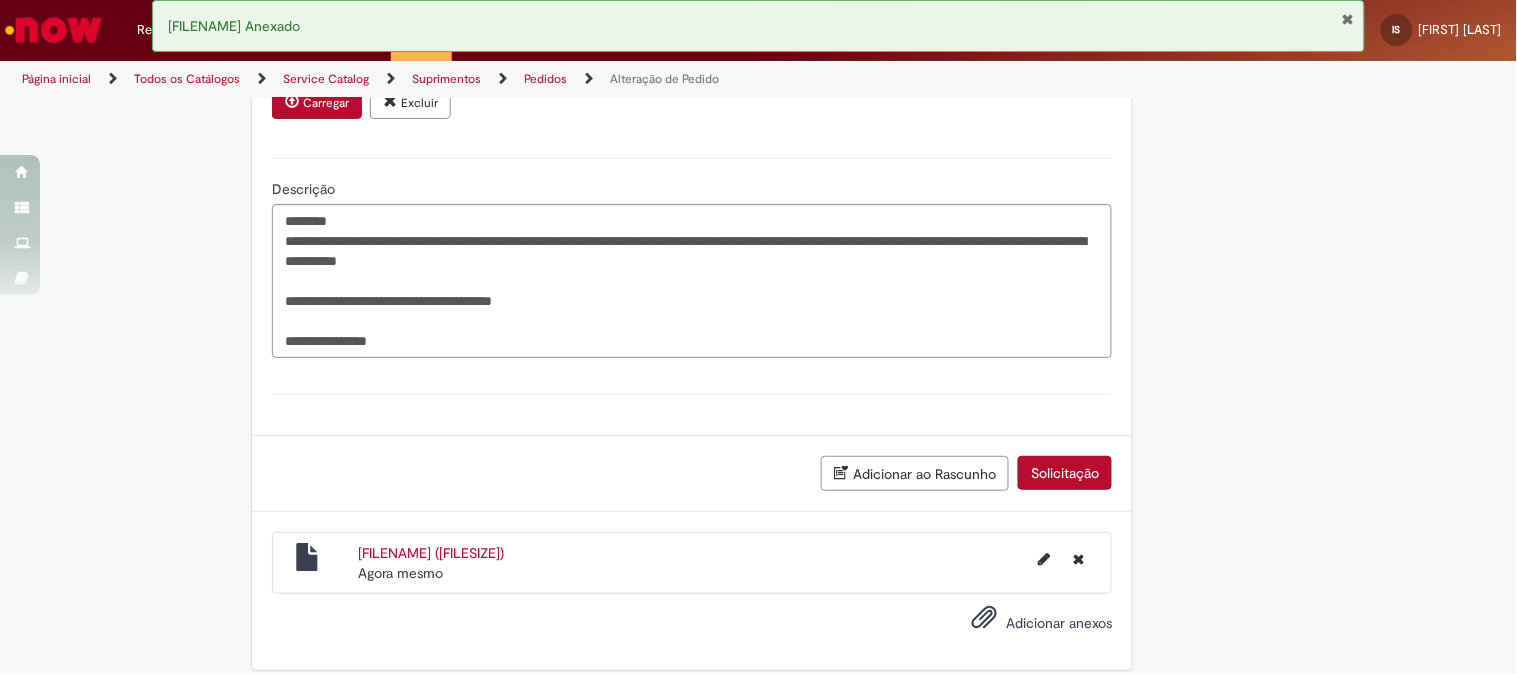 click on "Adicionar ao Rascunho        Solicitação" at bounding box center [692, 474] 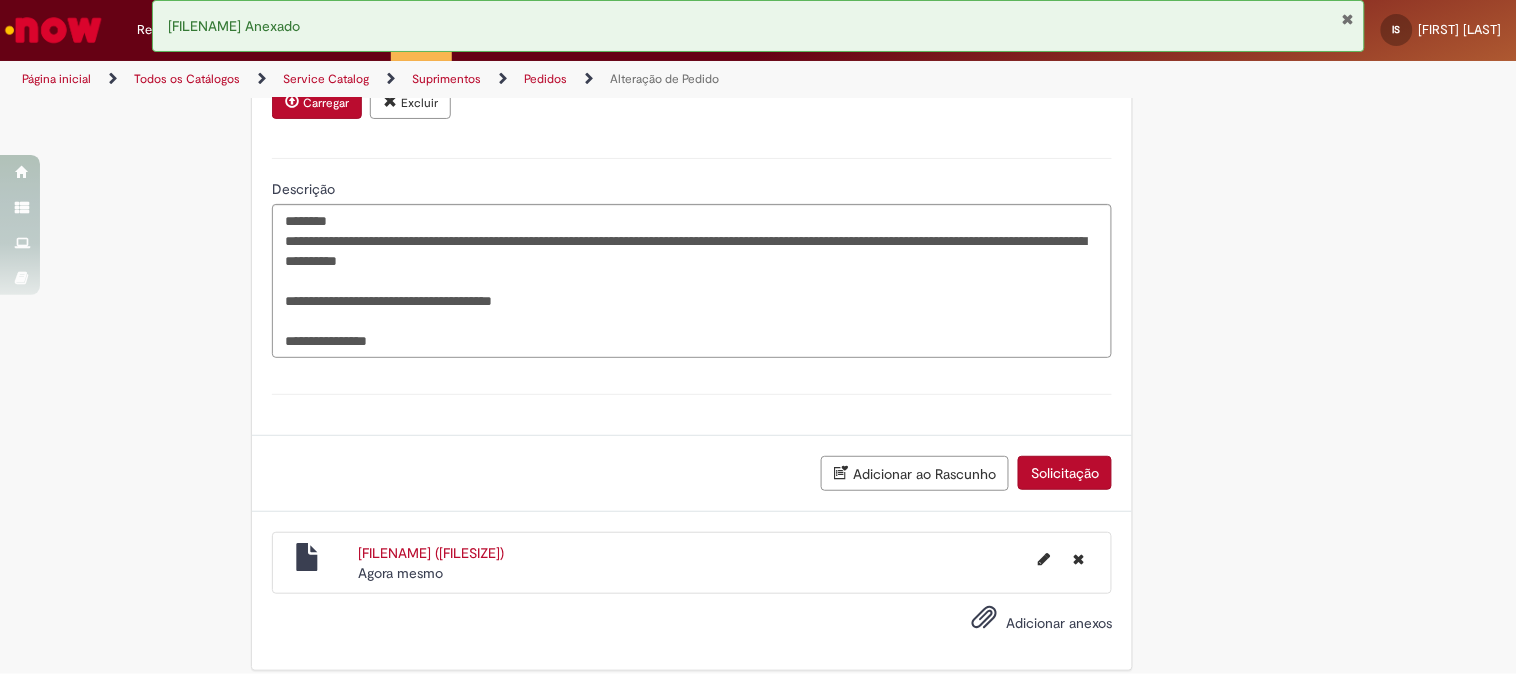 click on "Solicitação" at bounding box center [1065, 473] 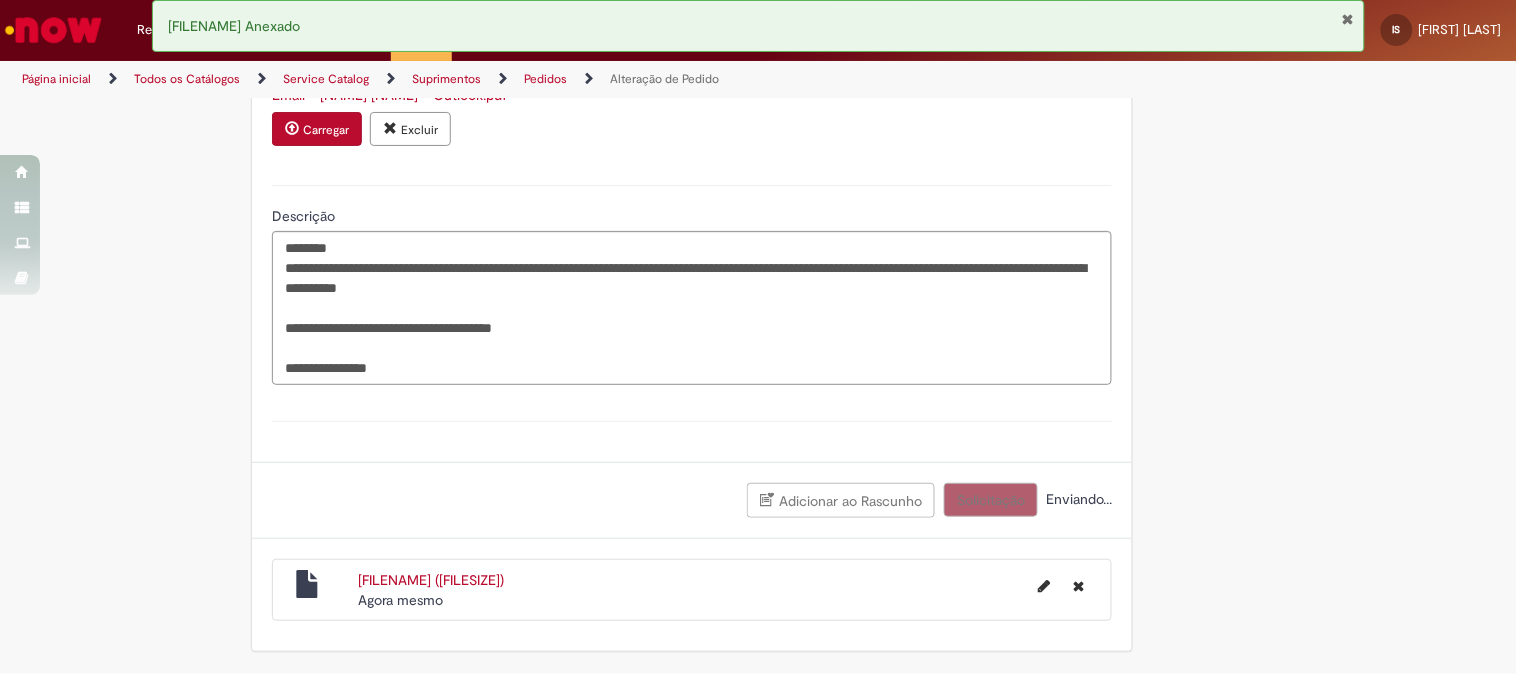 scroll, scrollTop: 2161, scrollLeft: 0, axis: vertical 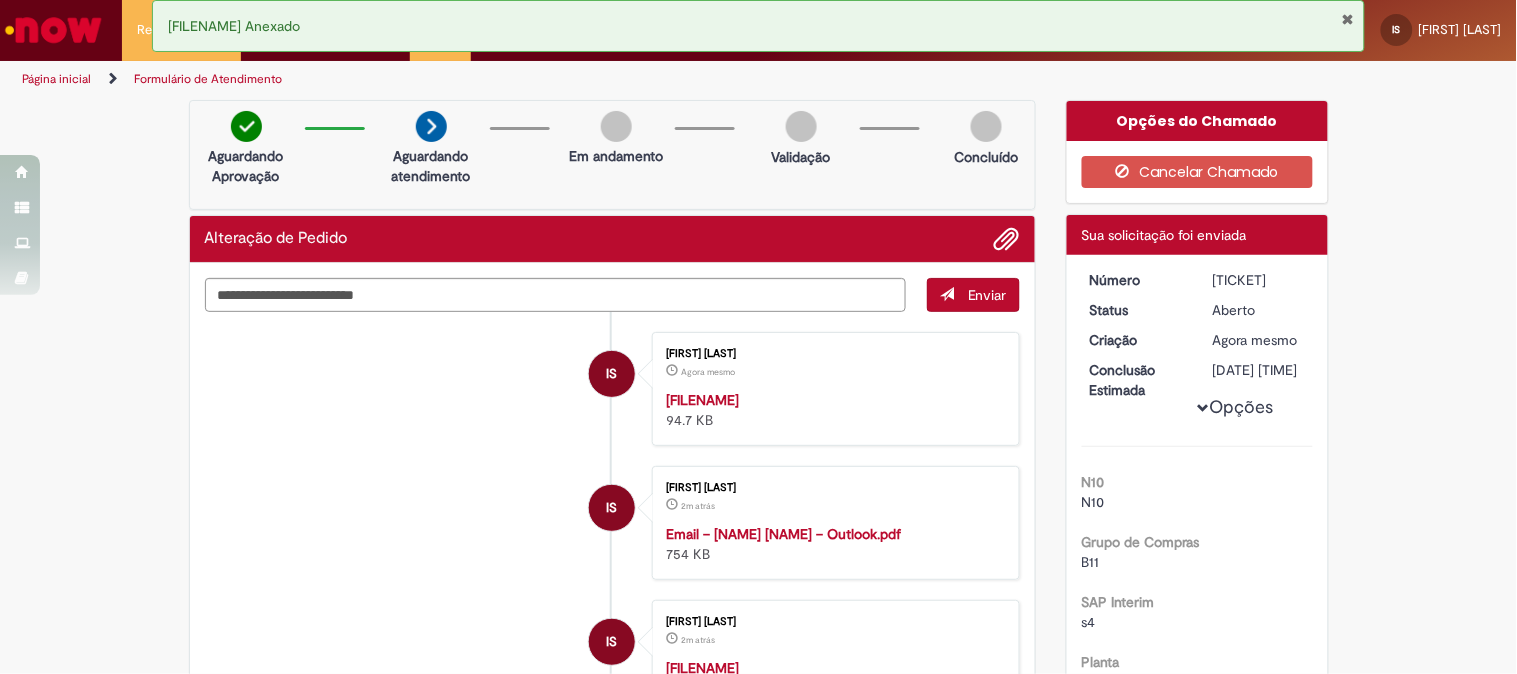 click at bounding box center [431, 126] 